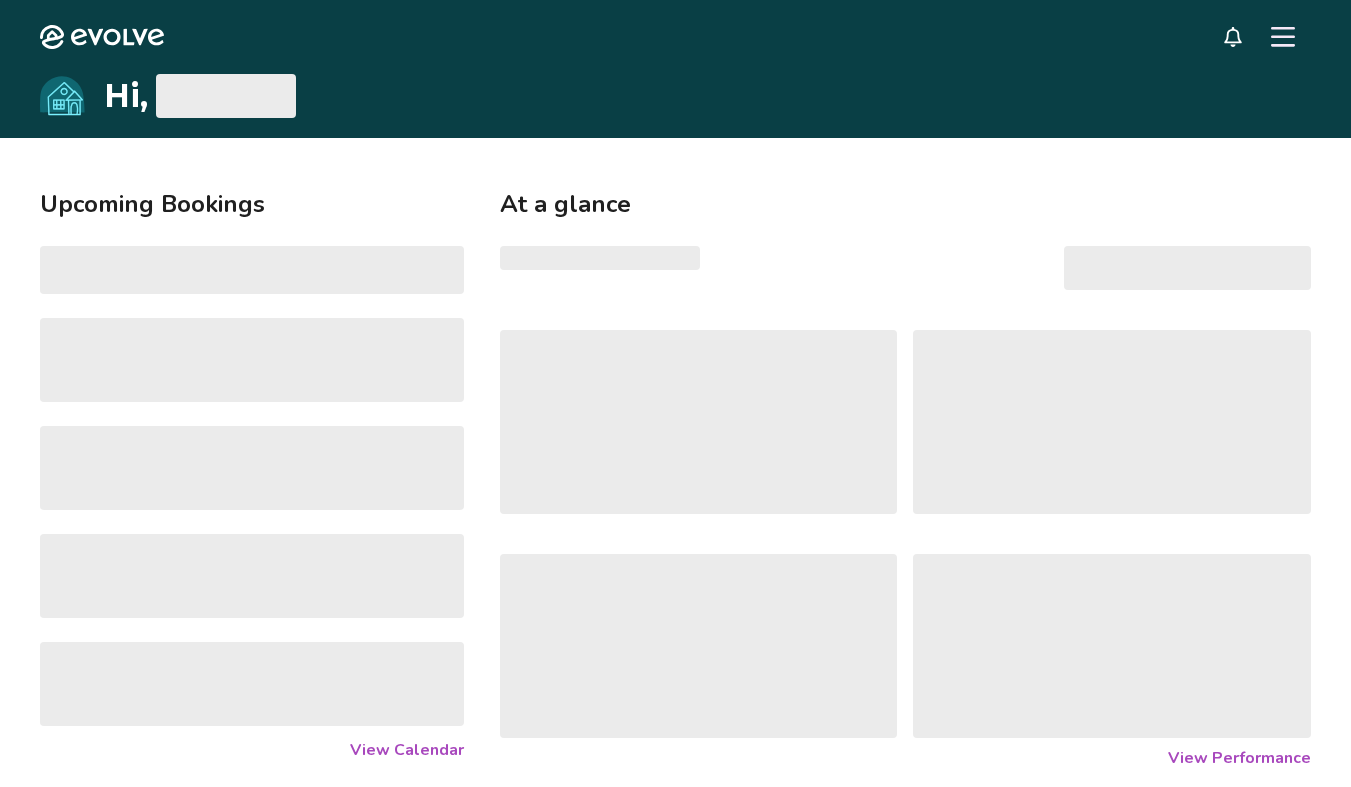 scroll, scrollTop: 0, scrollLeft: 0, axis: both 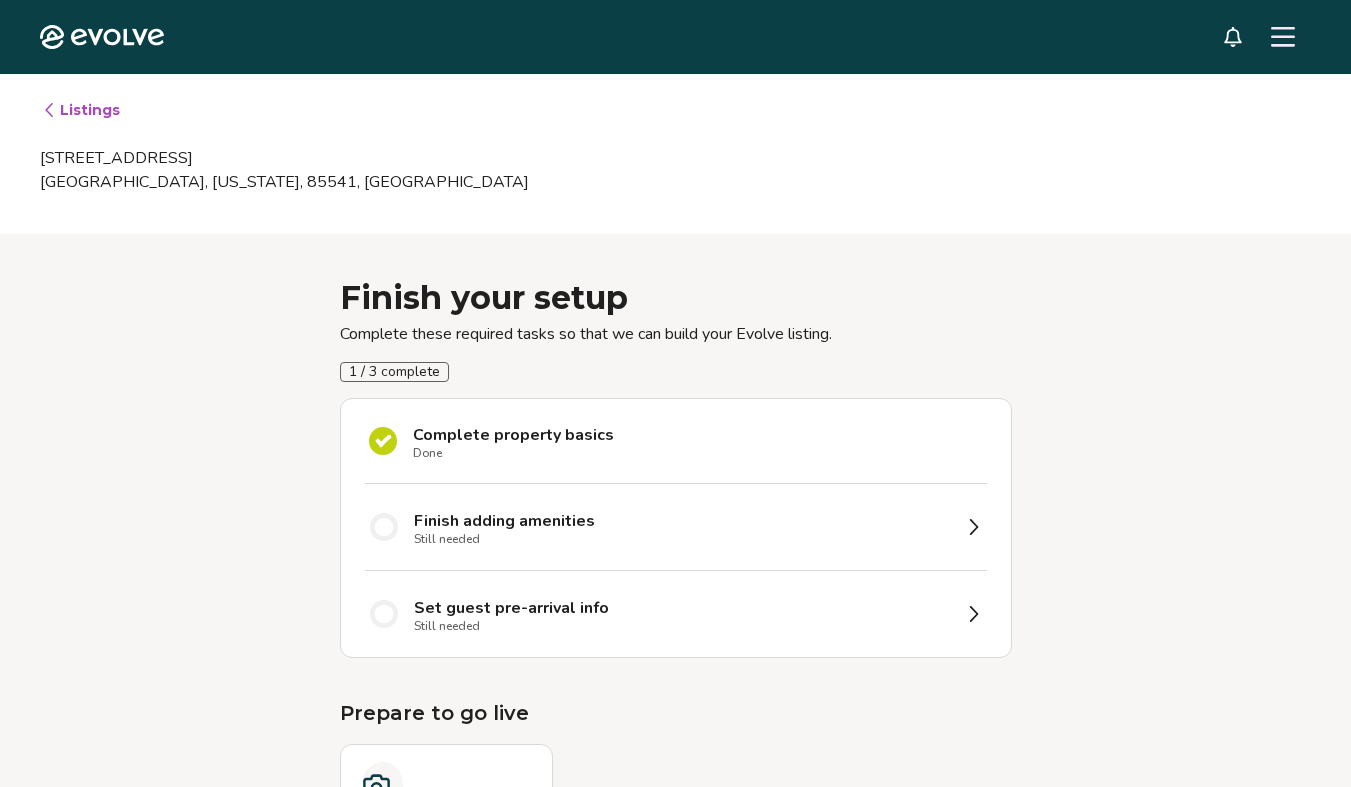 click 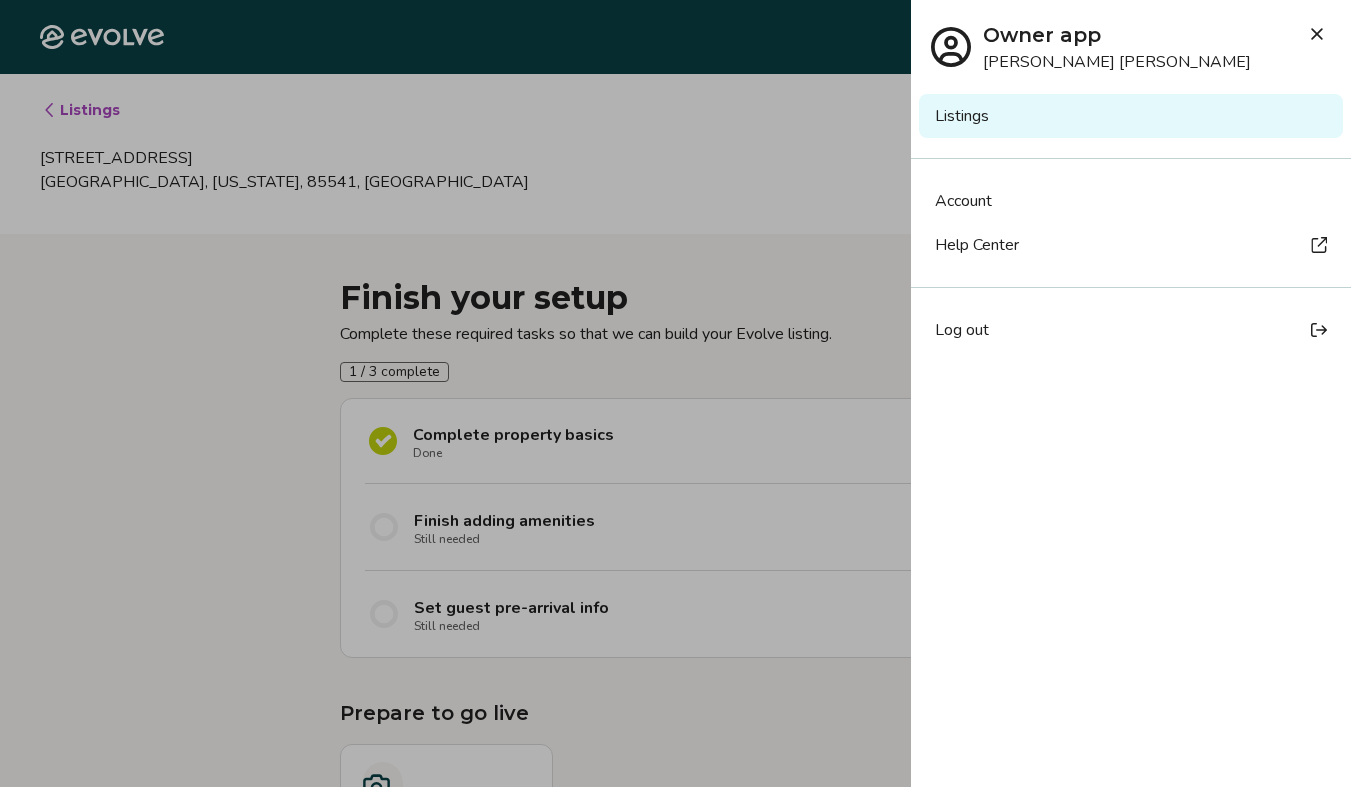 click on "Account" at bounding box center [963, 201] 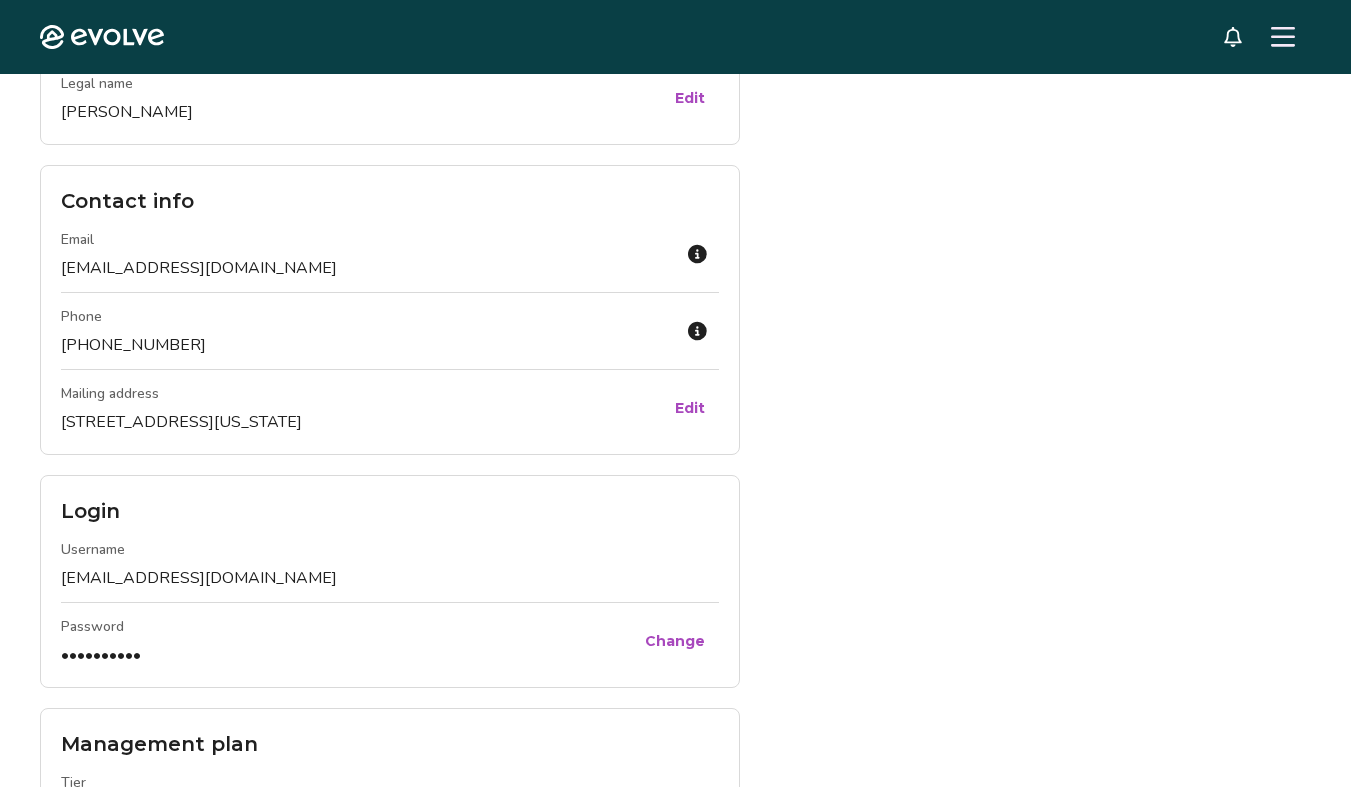 scroll, scrollTop: 0, scrollLeft: 0, axis: both 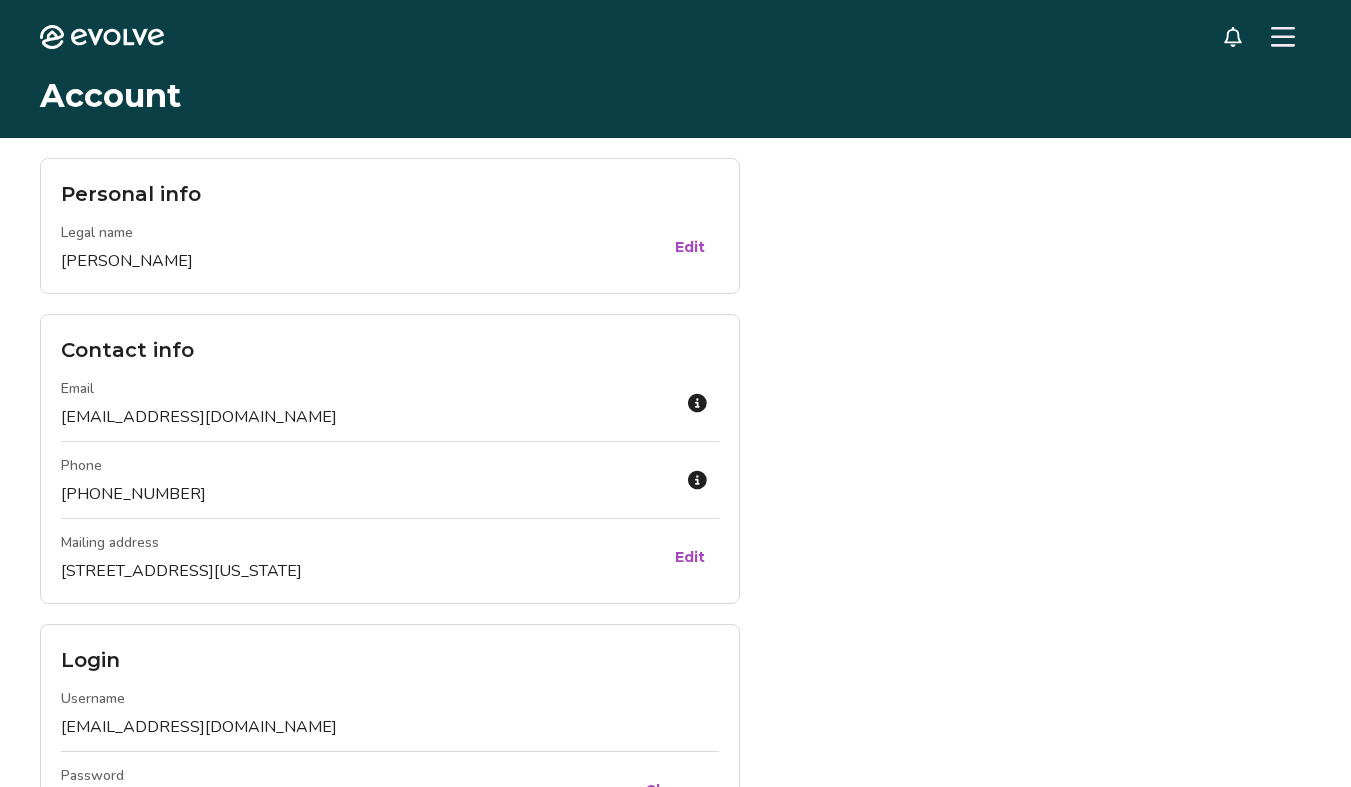 click on "Edit" at bounding box center (690, 247) 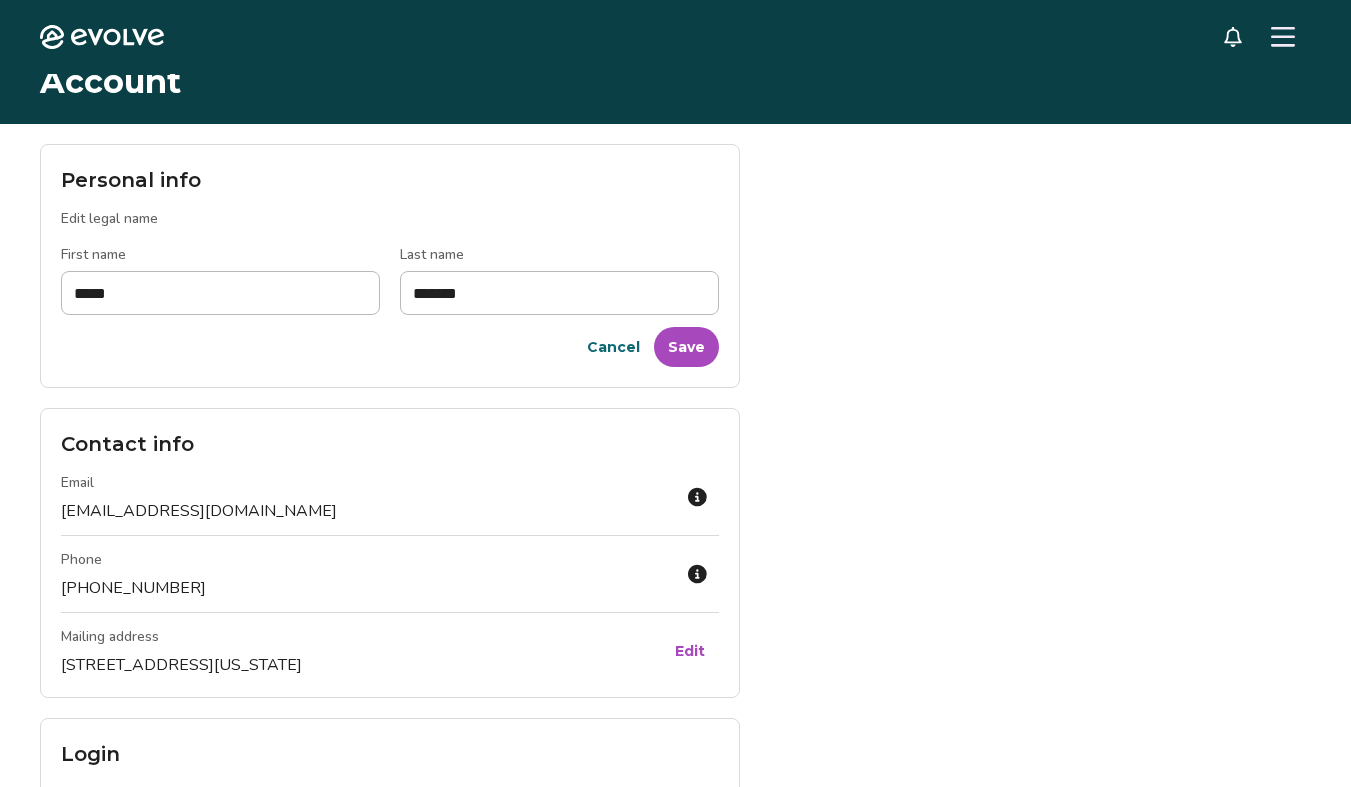 scroll, scrollTop: 0, scrollLeft: 0, axis: both 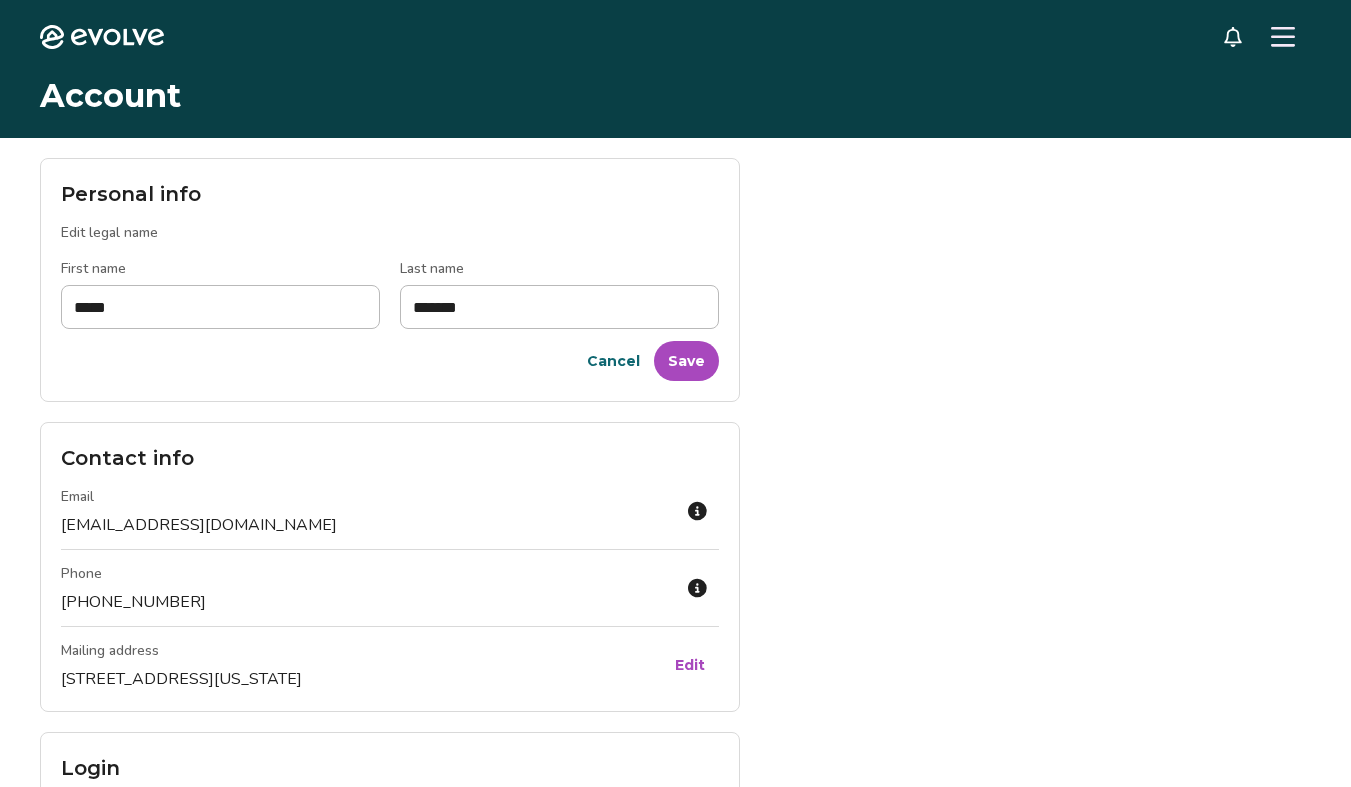 click 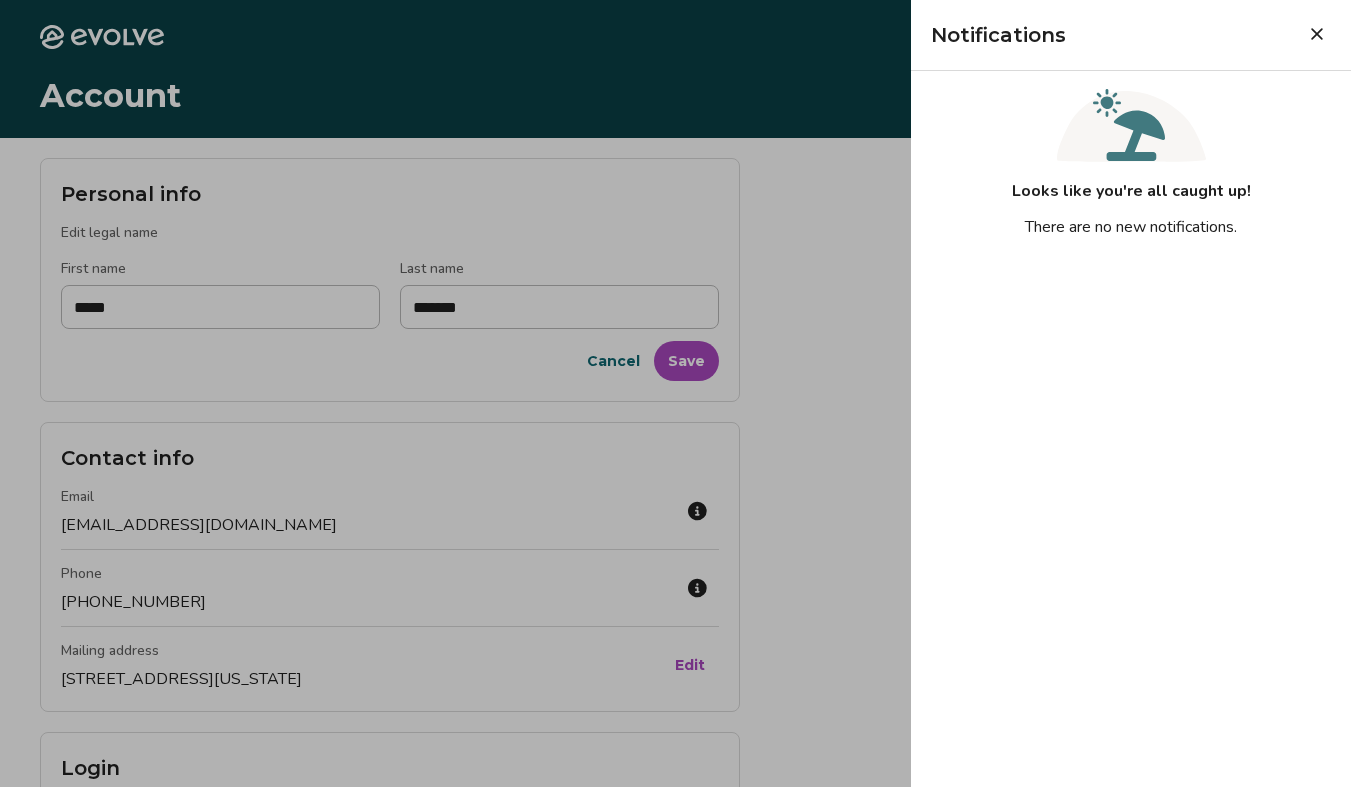 click 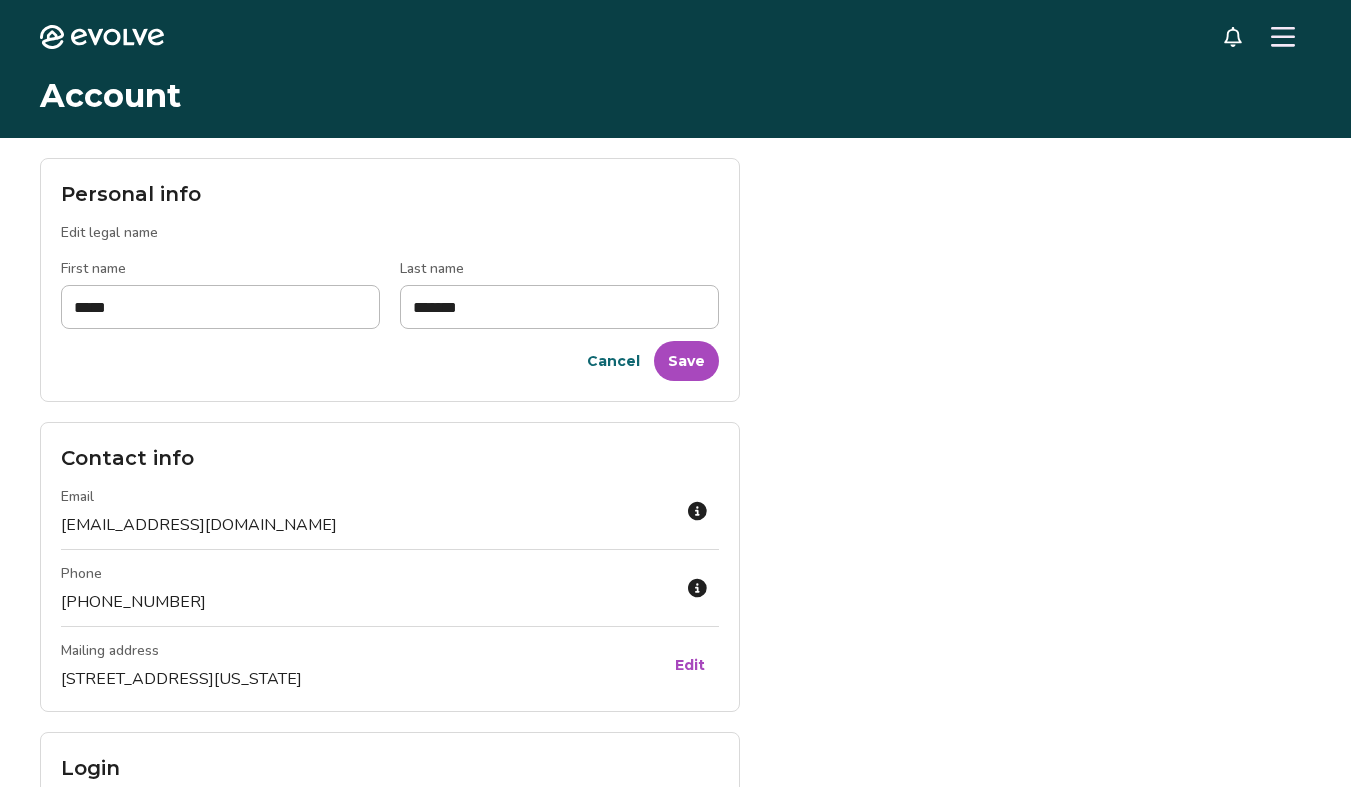 click at bounding box center (1283, 37) 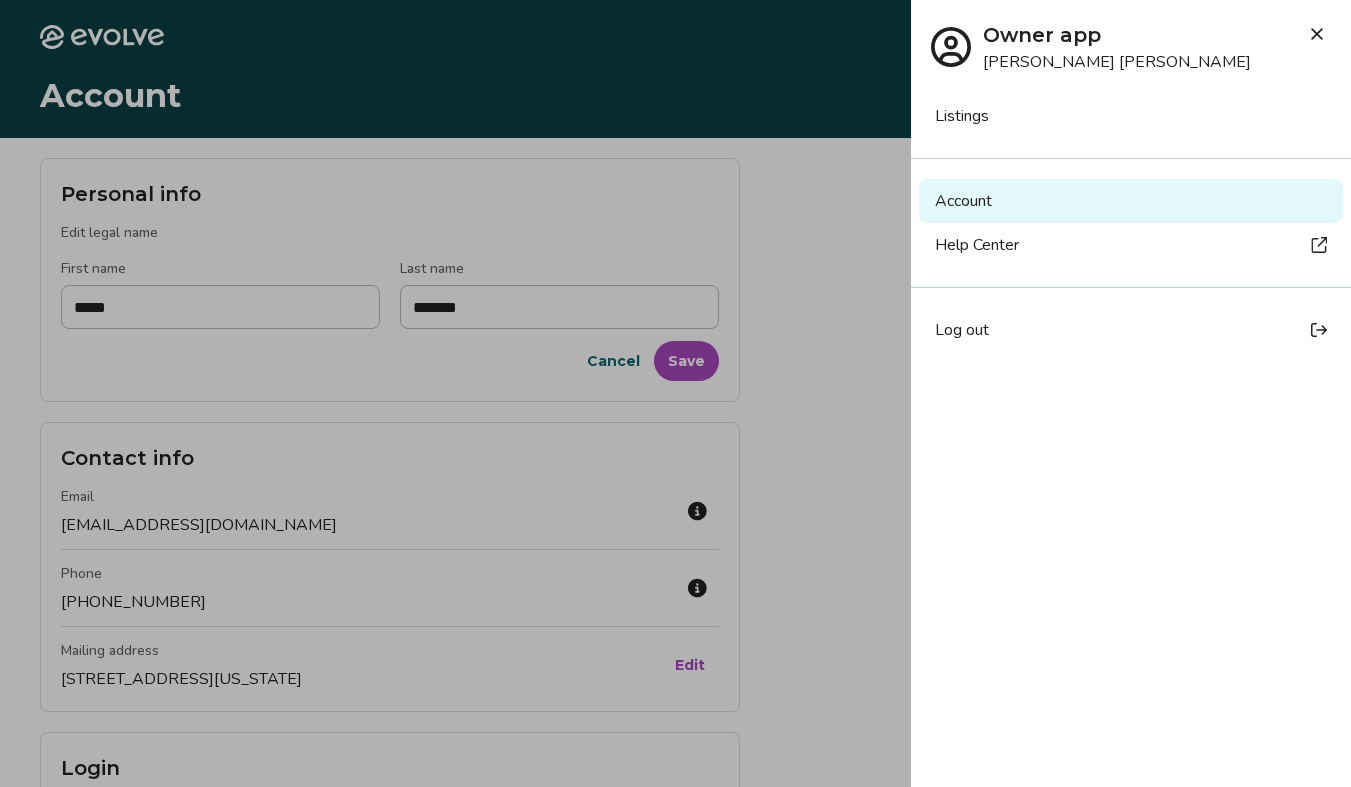 click on "Log out" at bounding box center [1131, 330] 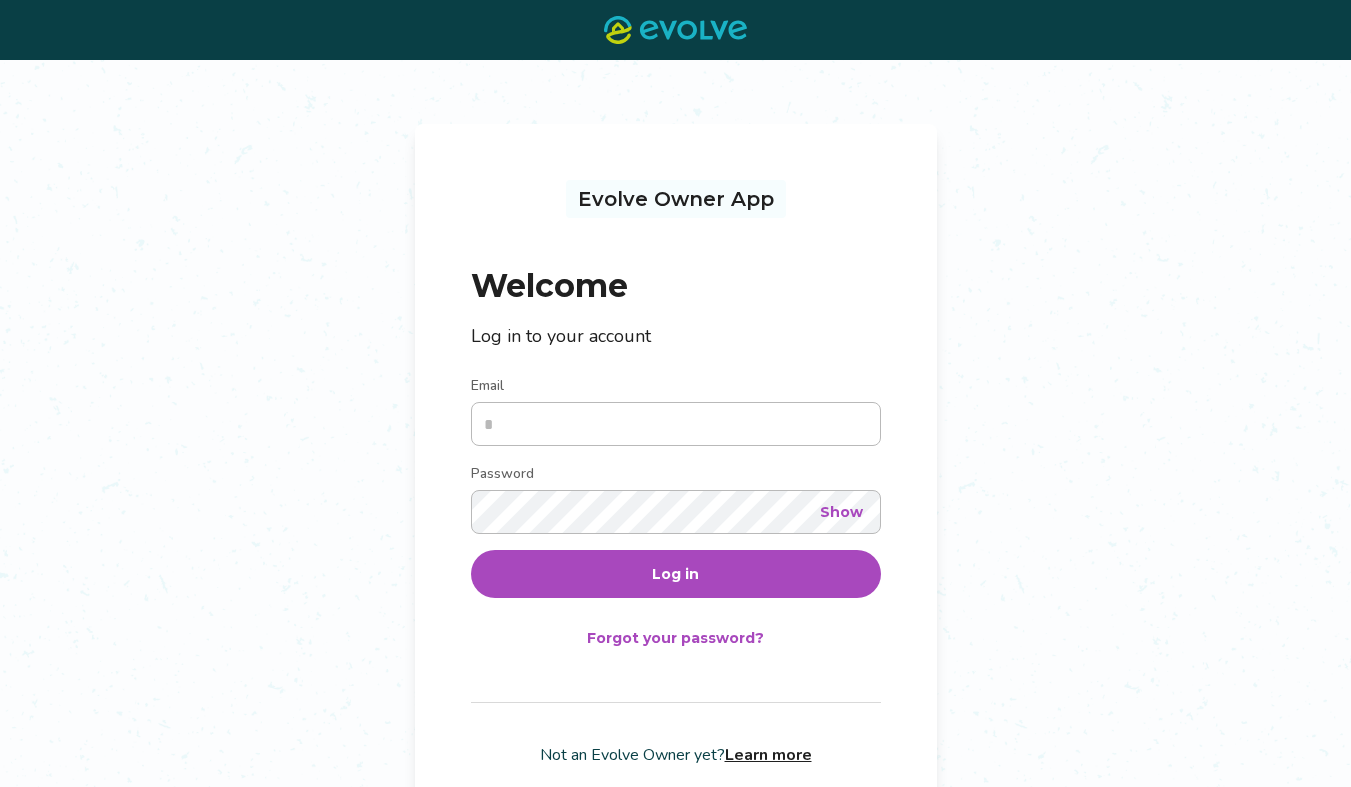scroll, scrollTop: 0, scrollLeft: 0, axis: both 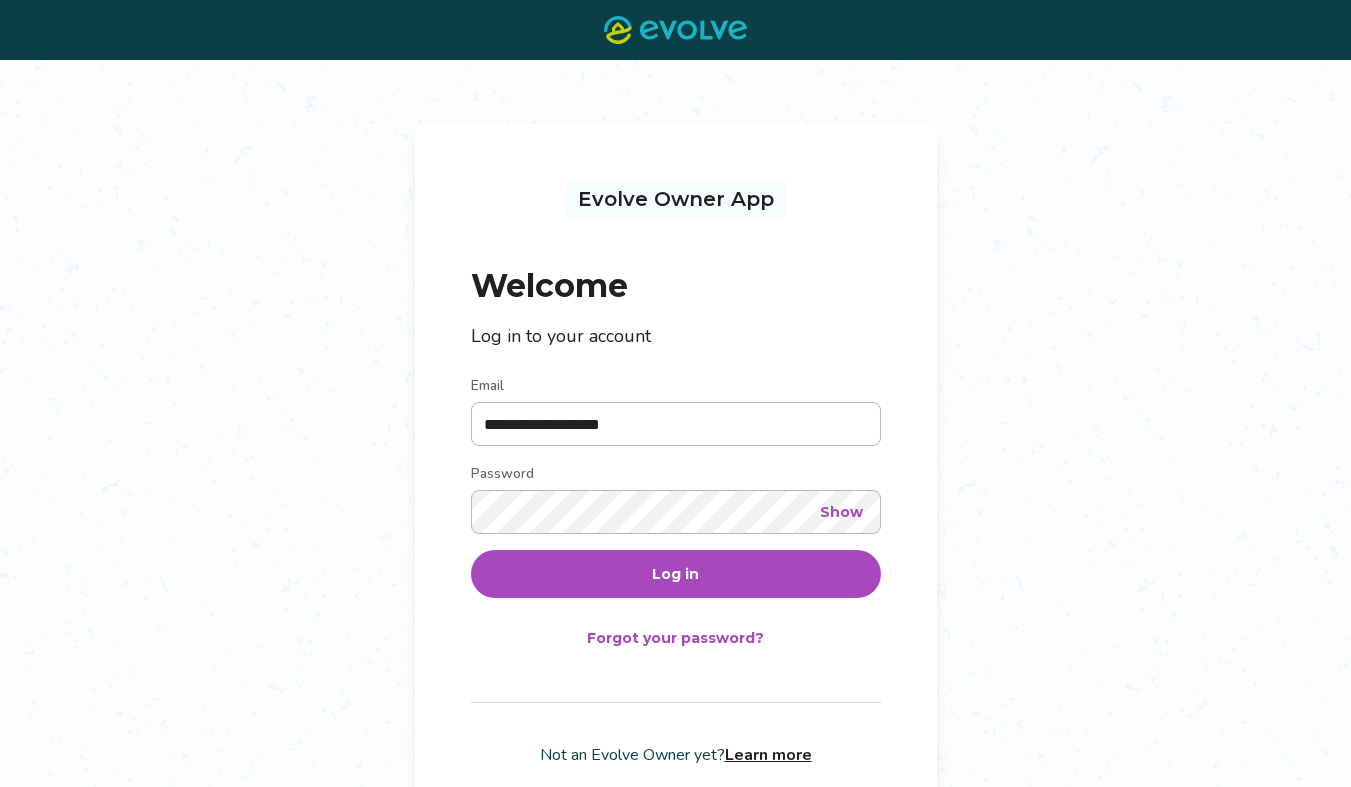 click on "Log in" at bounding box center [676, 574] 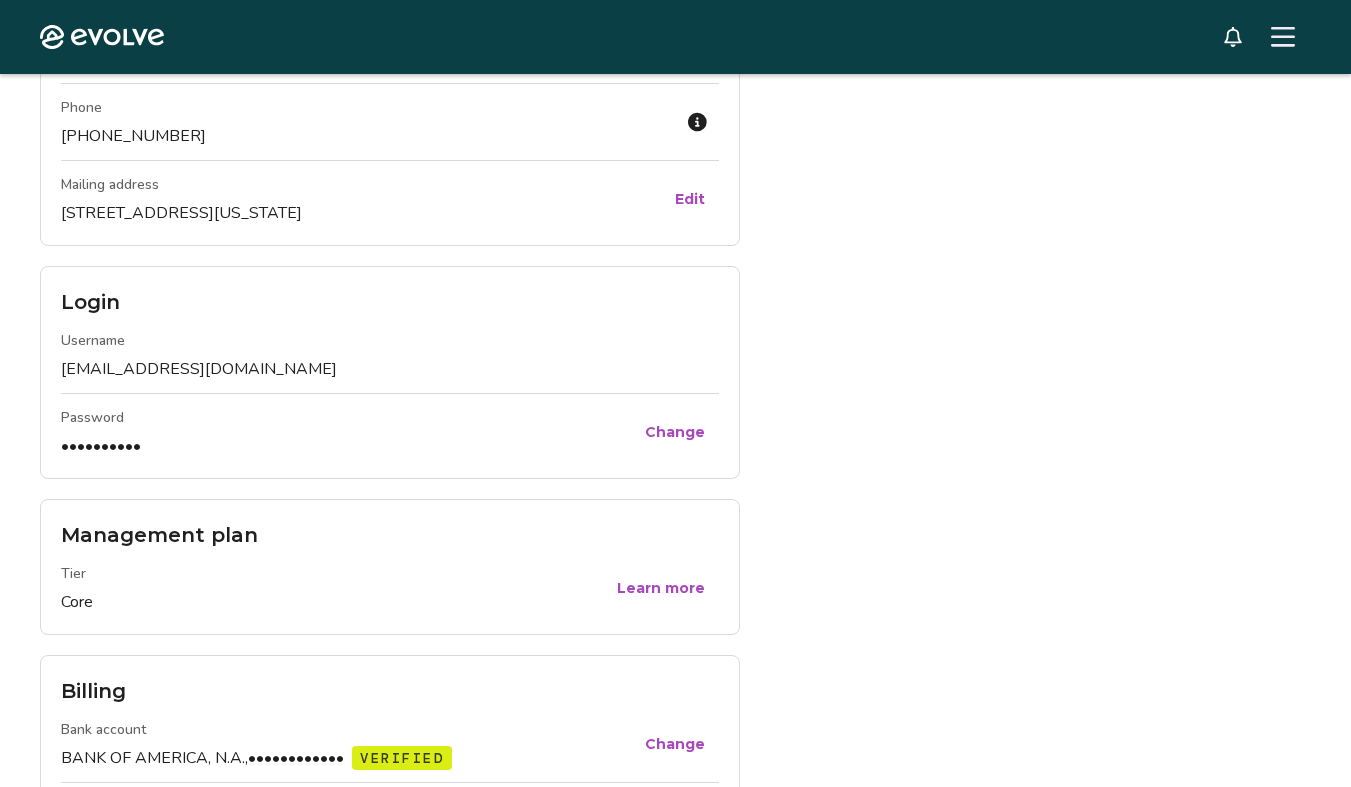 scroll, scrollTop: 0, scrollLeft: 0, axis: both 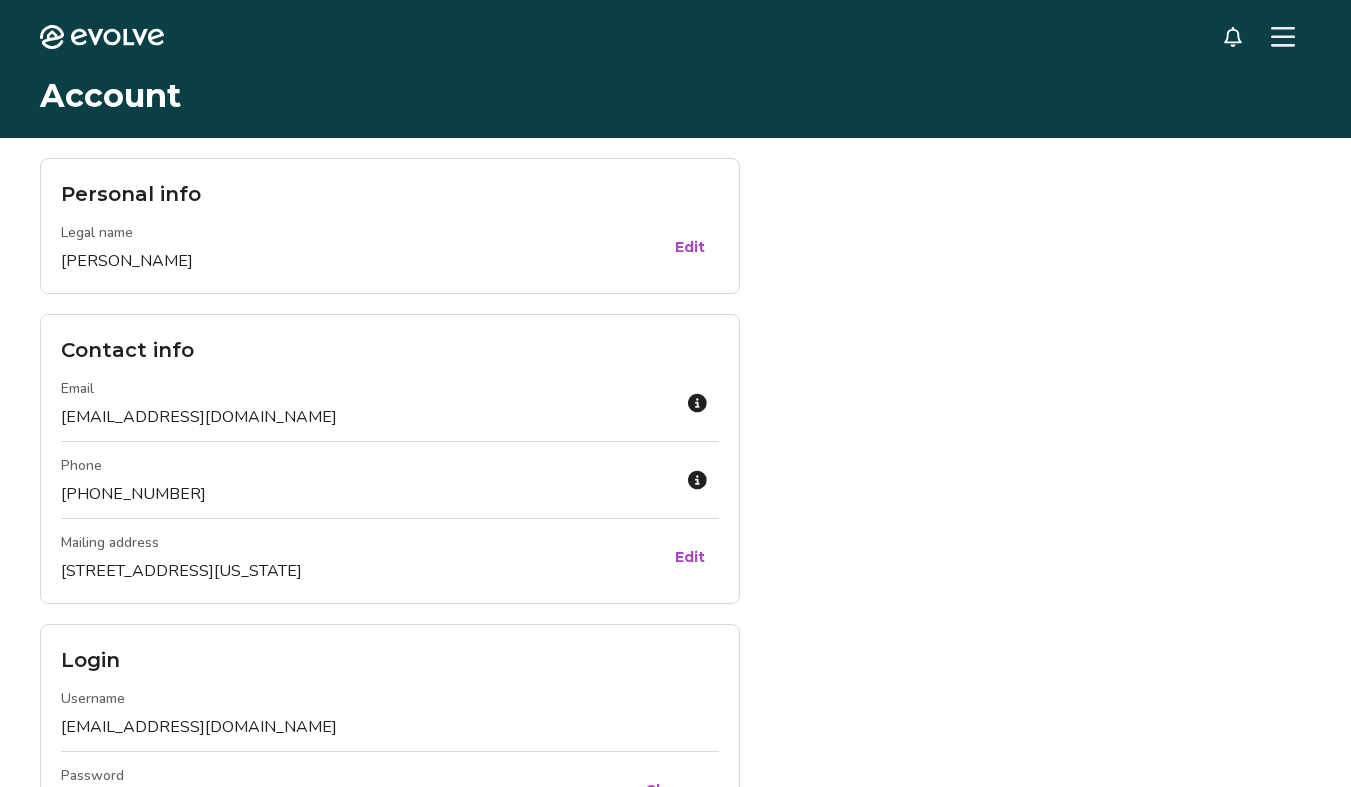 click on "Account" at bounding box center [110, 96] 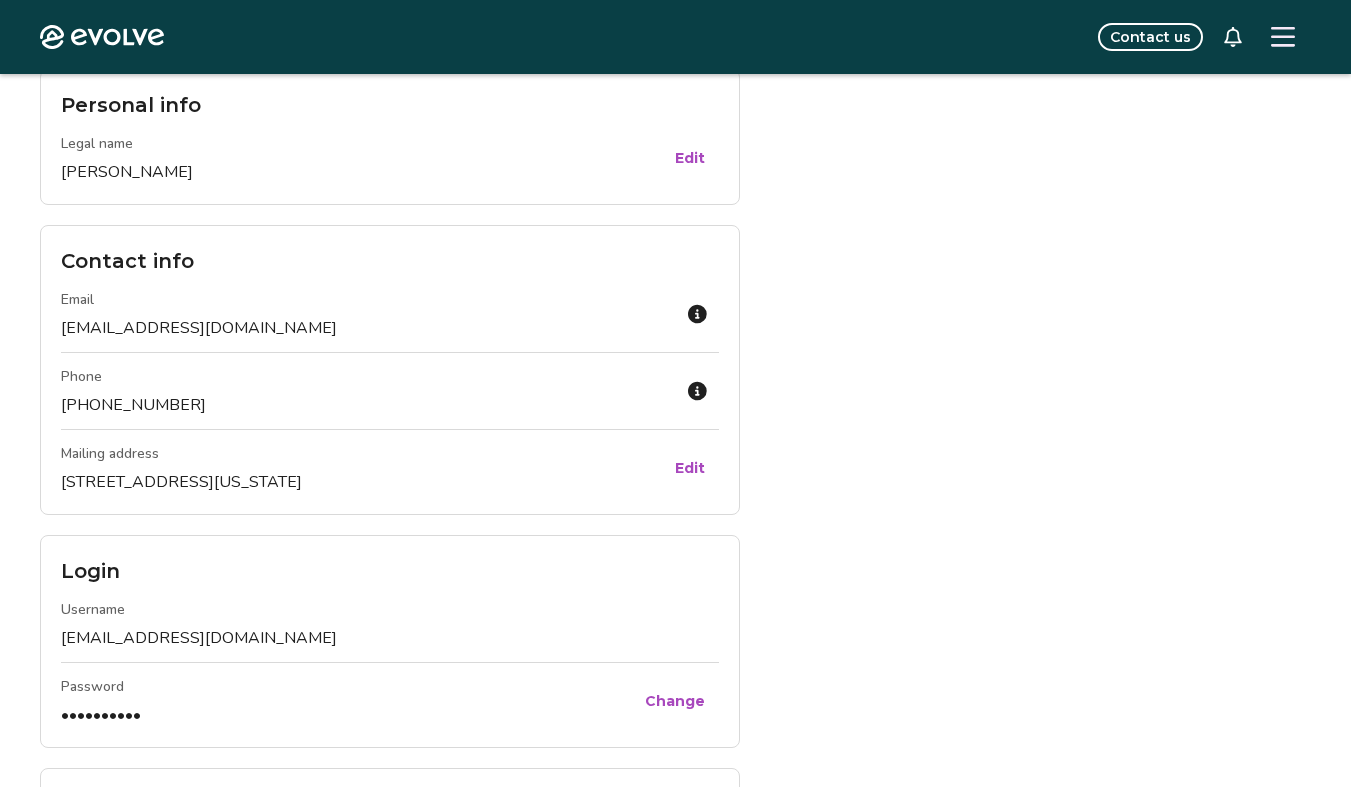scroll, scrollTop: 0, scrollLeft: 0, axis: both 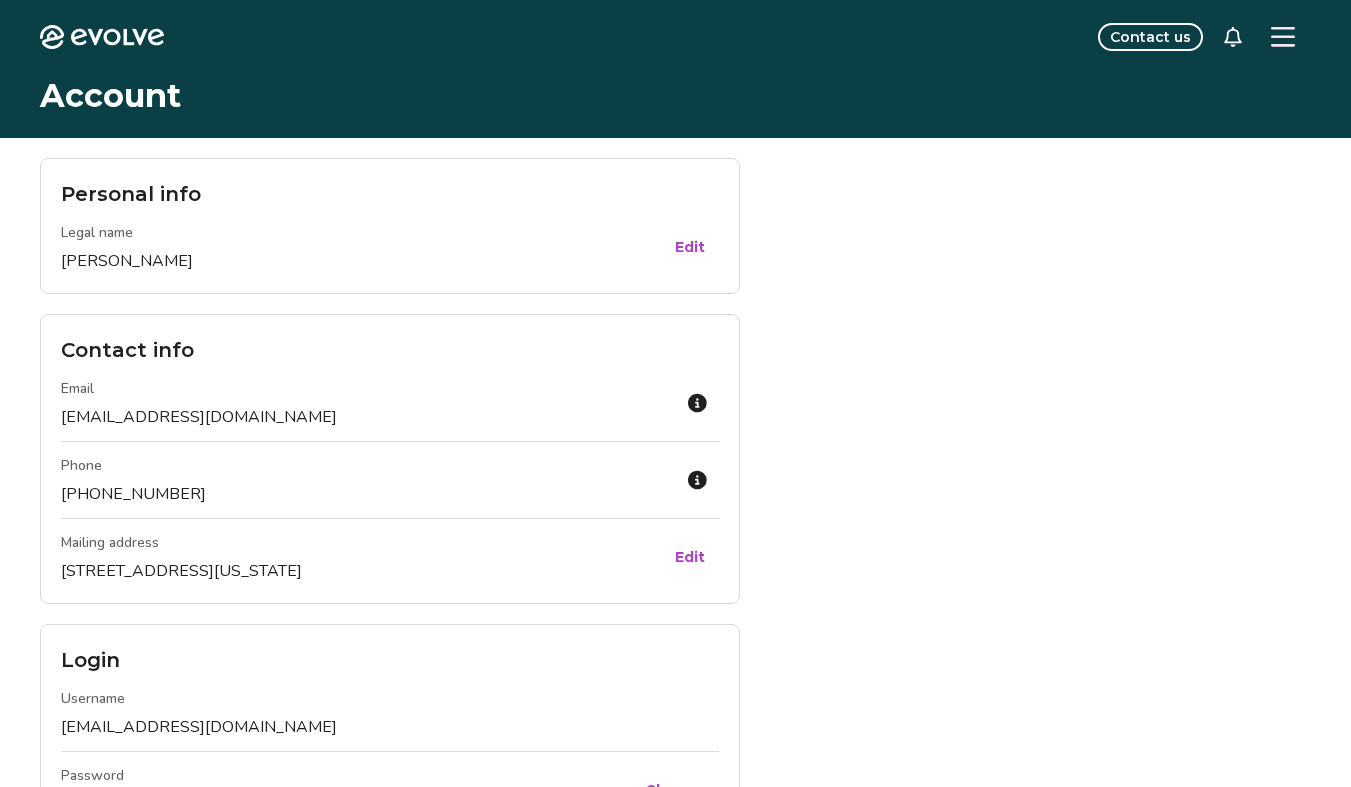 click on "Edit" at bounding box center [690, 247] 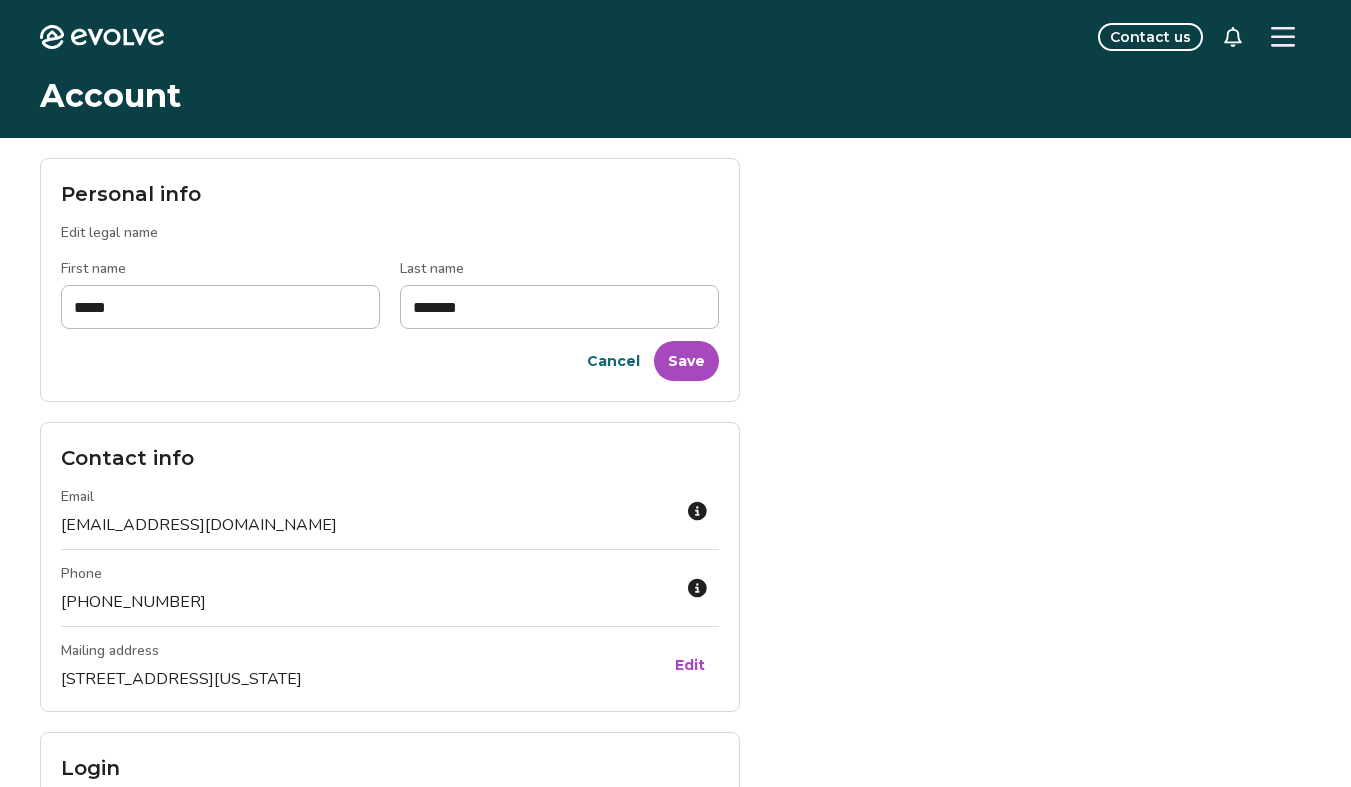click on "Save" at bounding box center (686, 361) 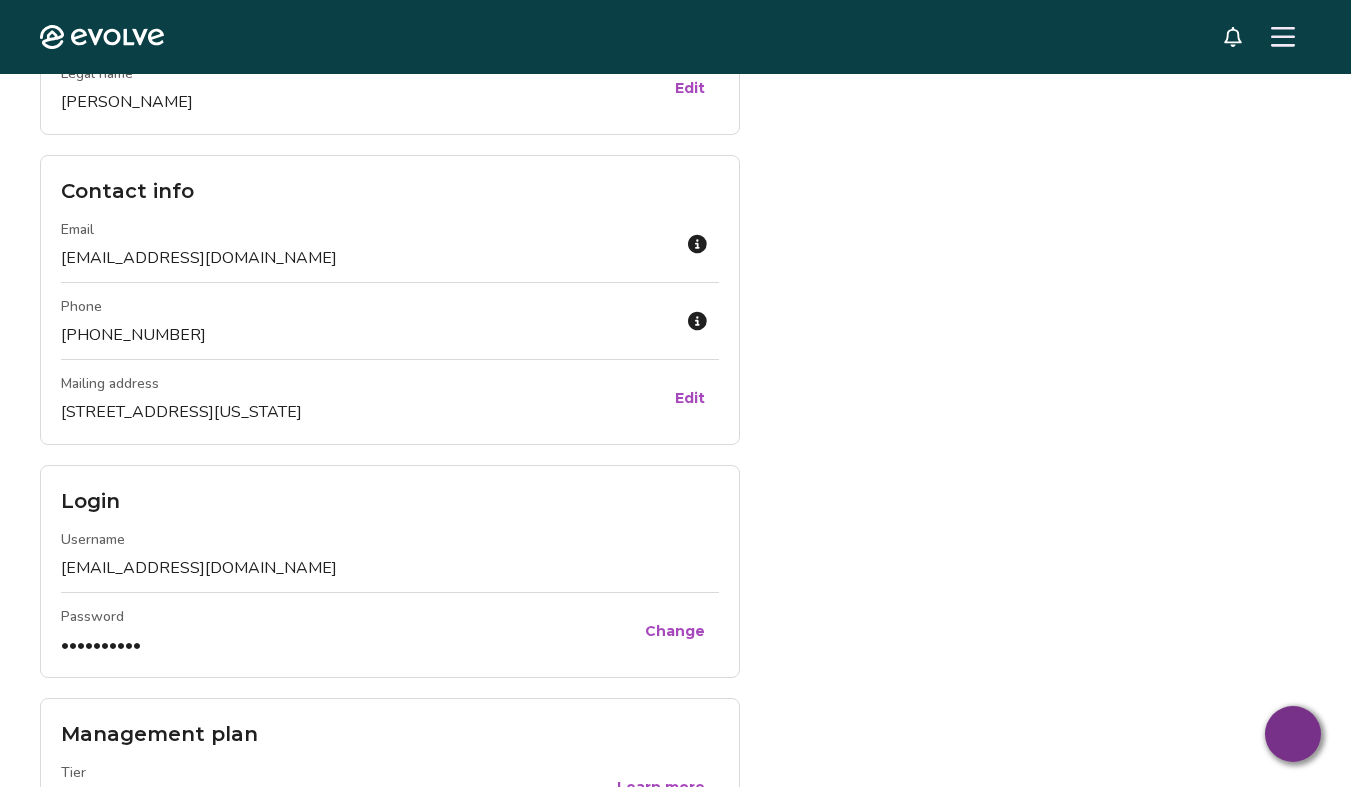 scroll, scrollTop: 0, scrollLeft: 0, axis: both 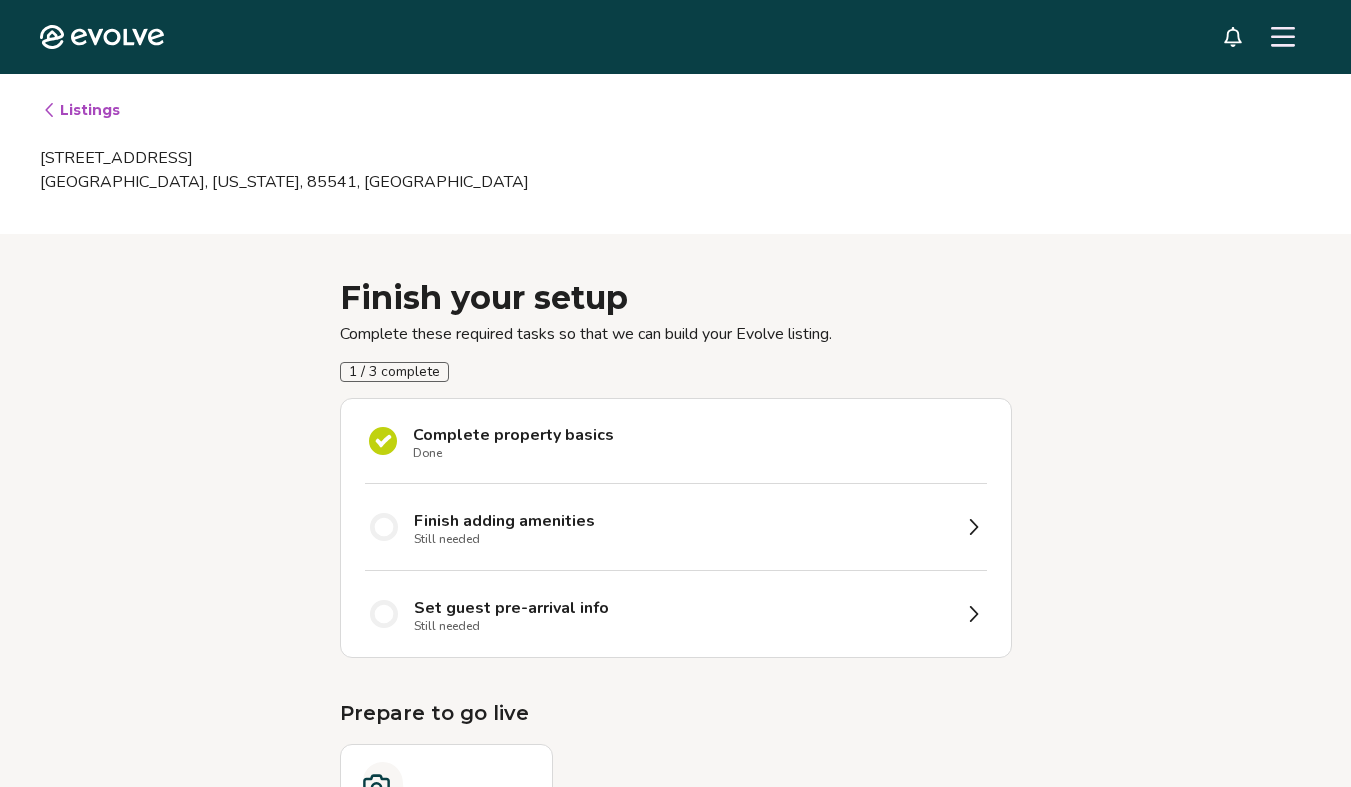 click on "Done" at bounding box center (427, 453) 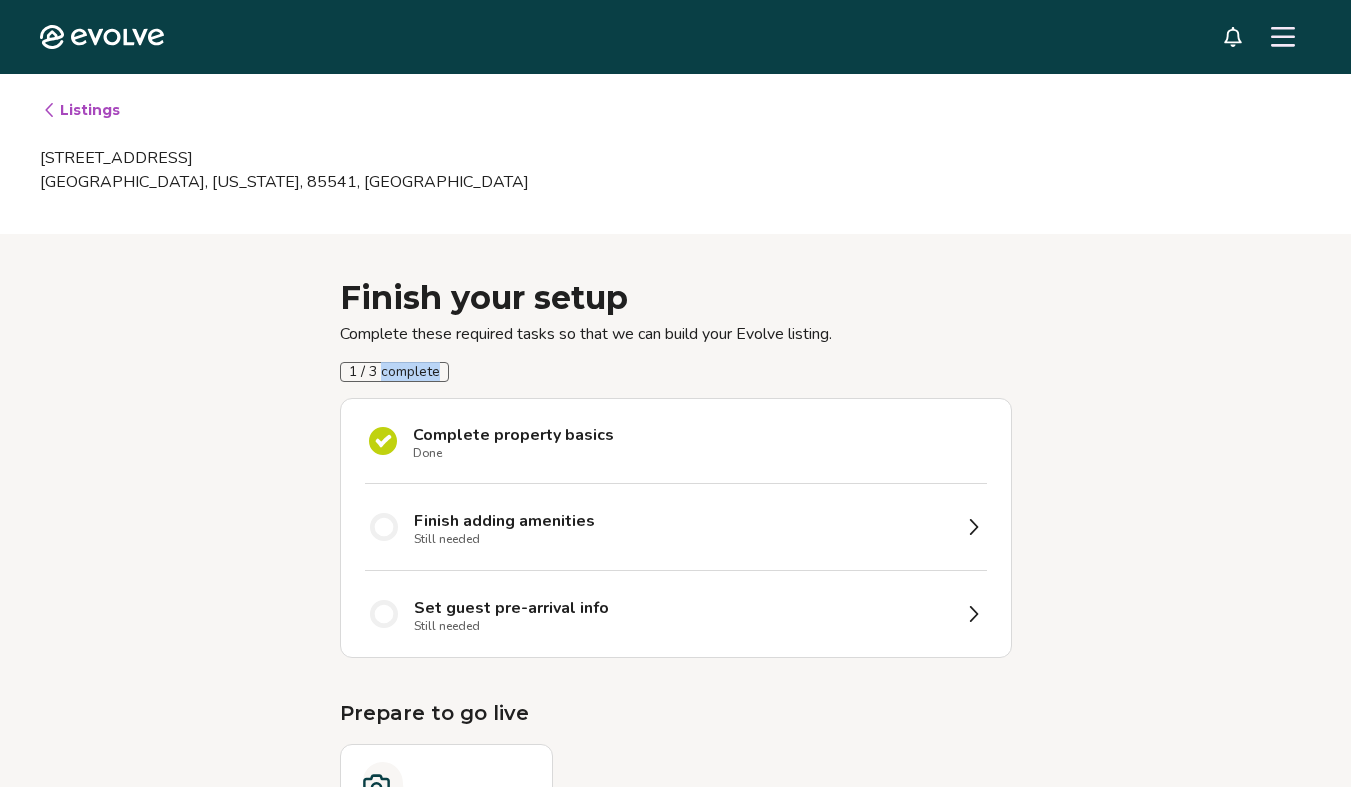 click on "1 / 3 complete" at bounding box center (394, 372) 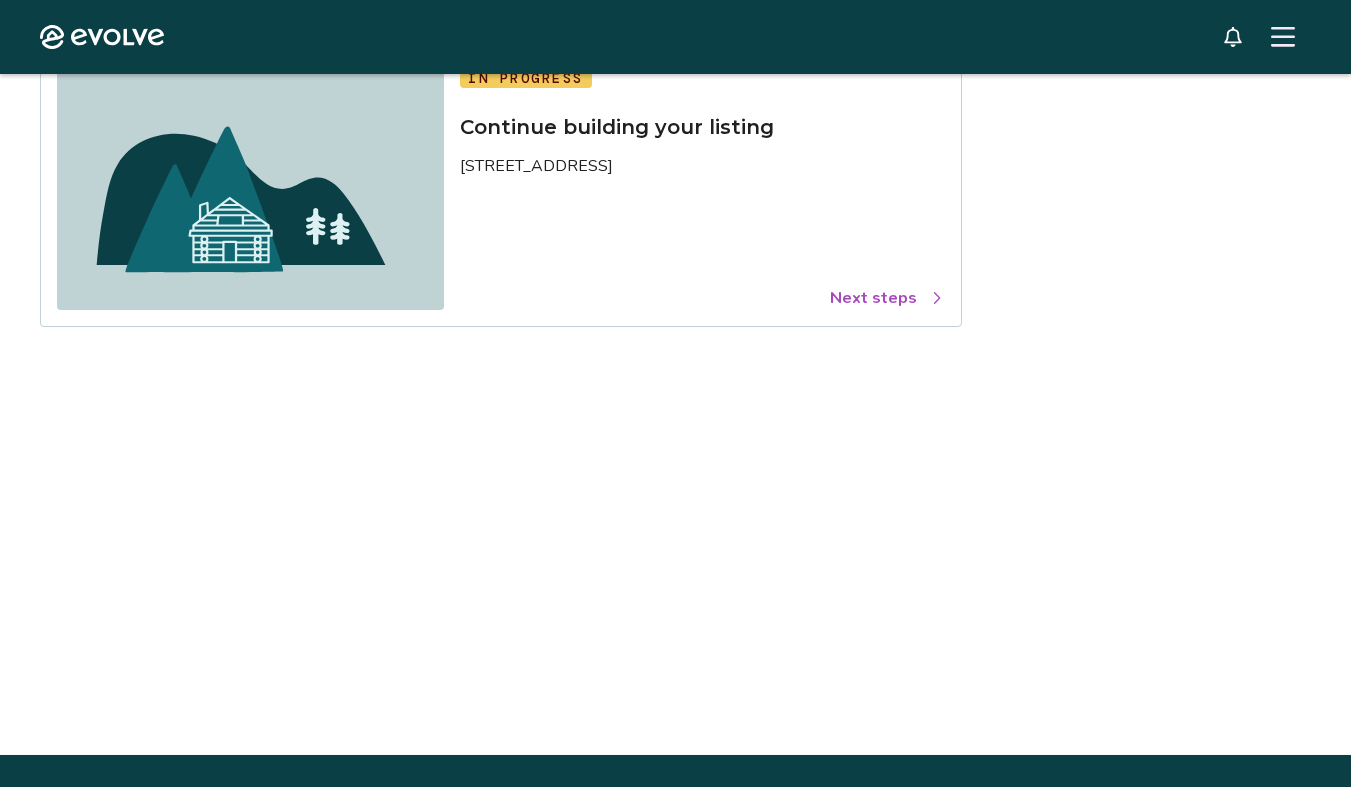 scroll, scrollTop: 247, scrollLeft: 0, axis: vertical 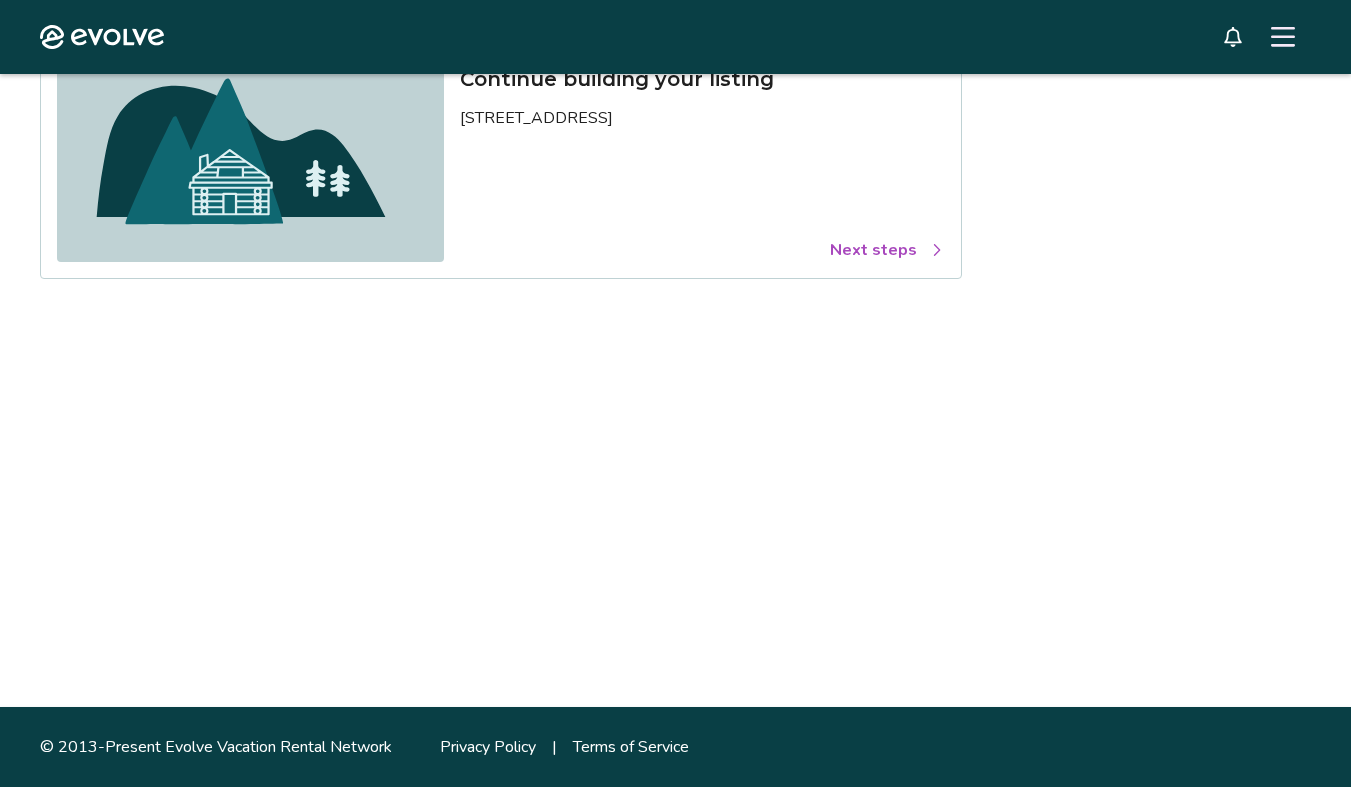click on "Next steps" at bounding box center (887, 250) 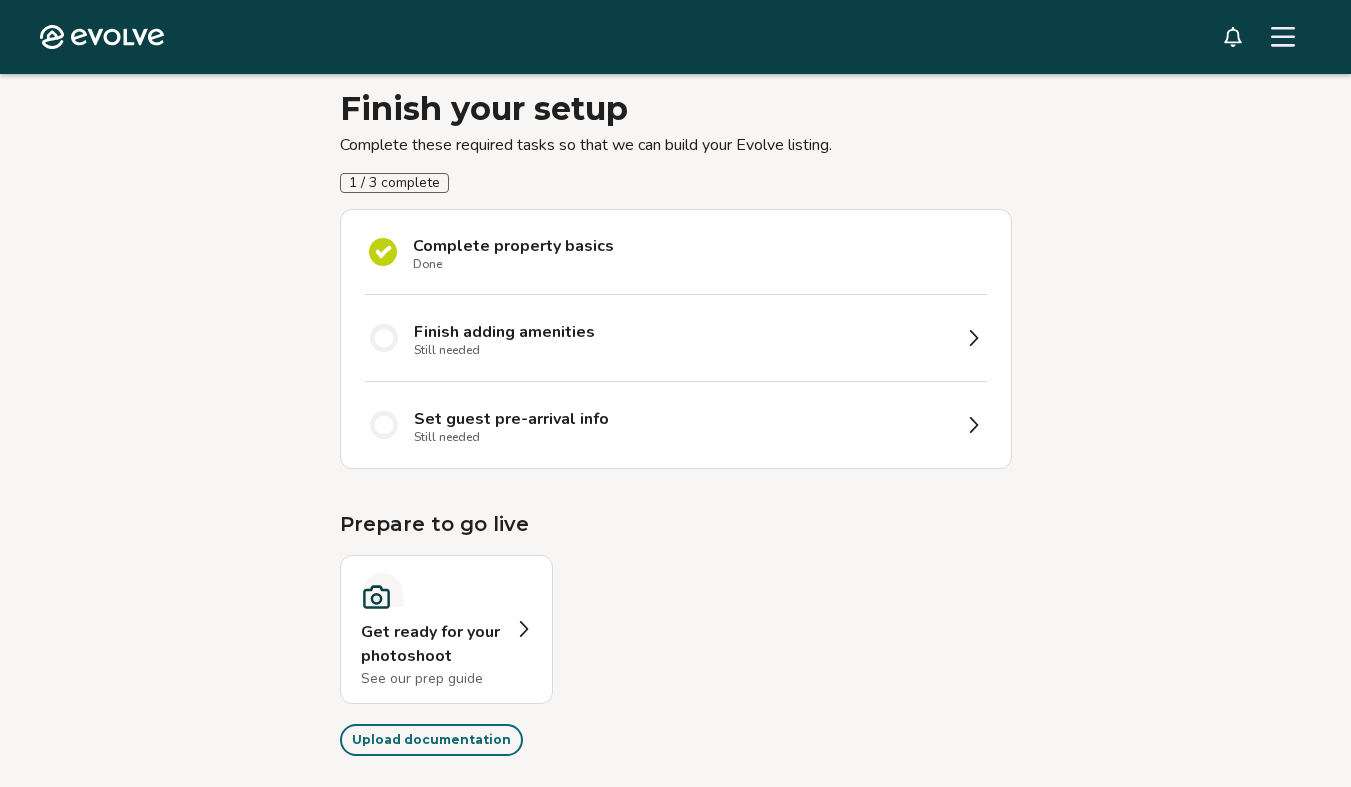 scroll, scrollTop: 0, scrollLeft: 0, axis: both 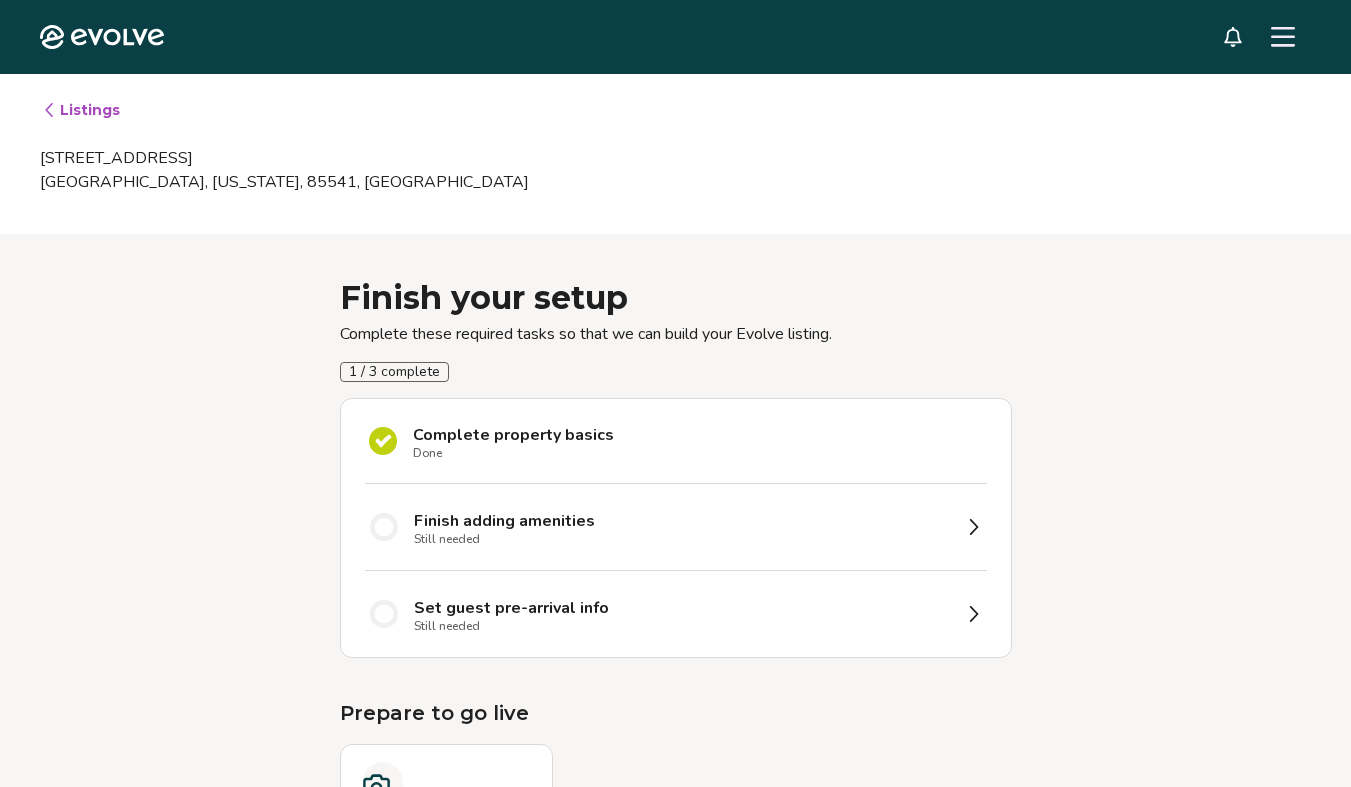 click at bounding box center (1283, 37) 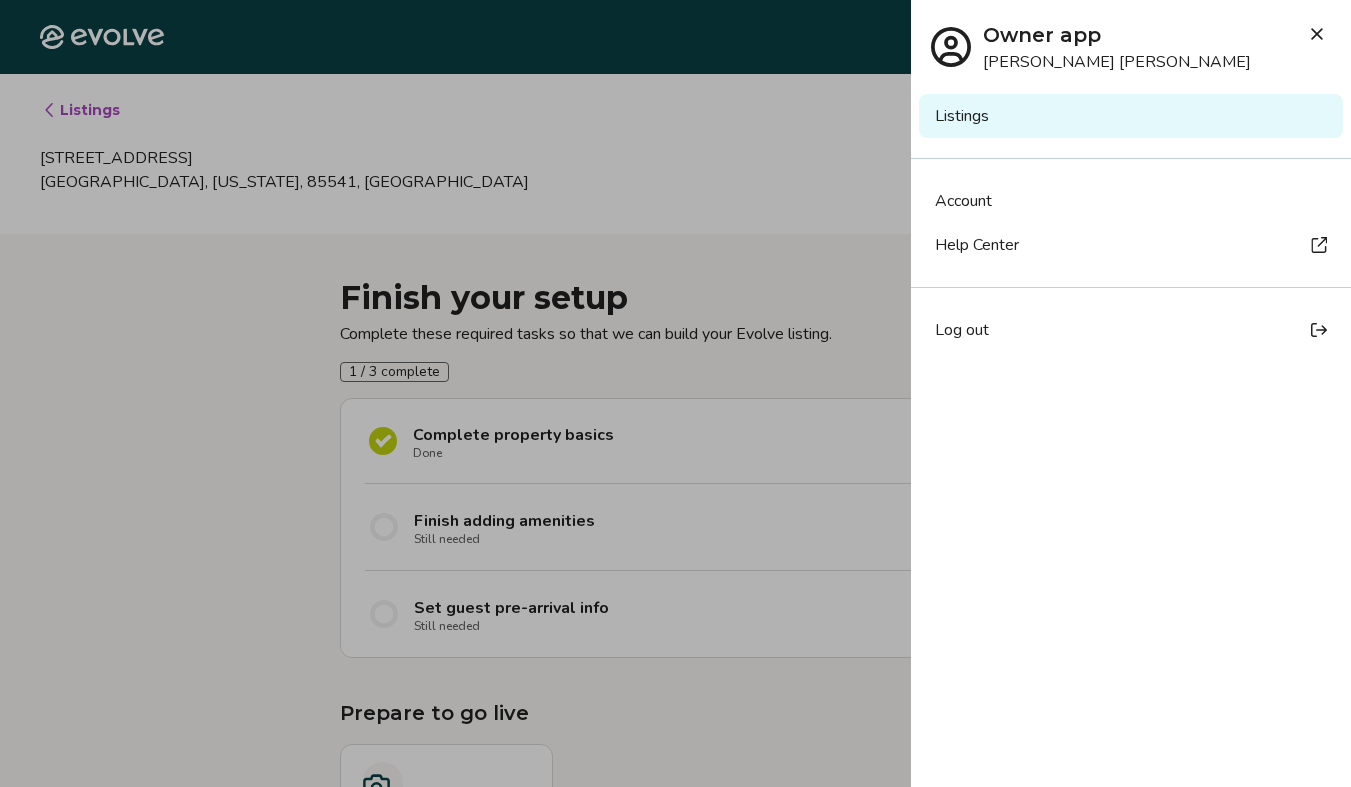 click on "Account" at bounding box center (1131, 201) 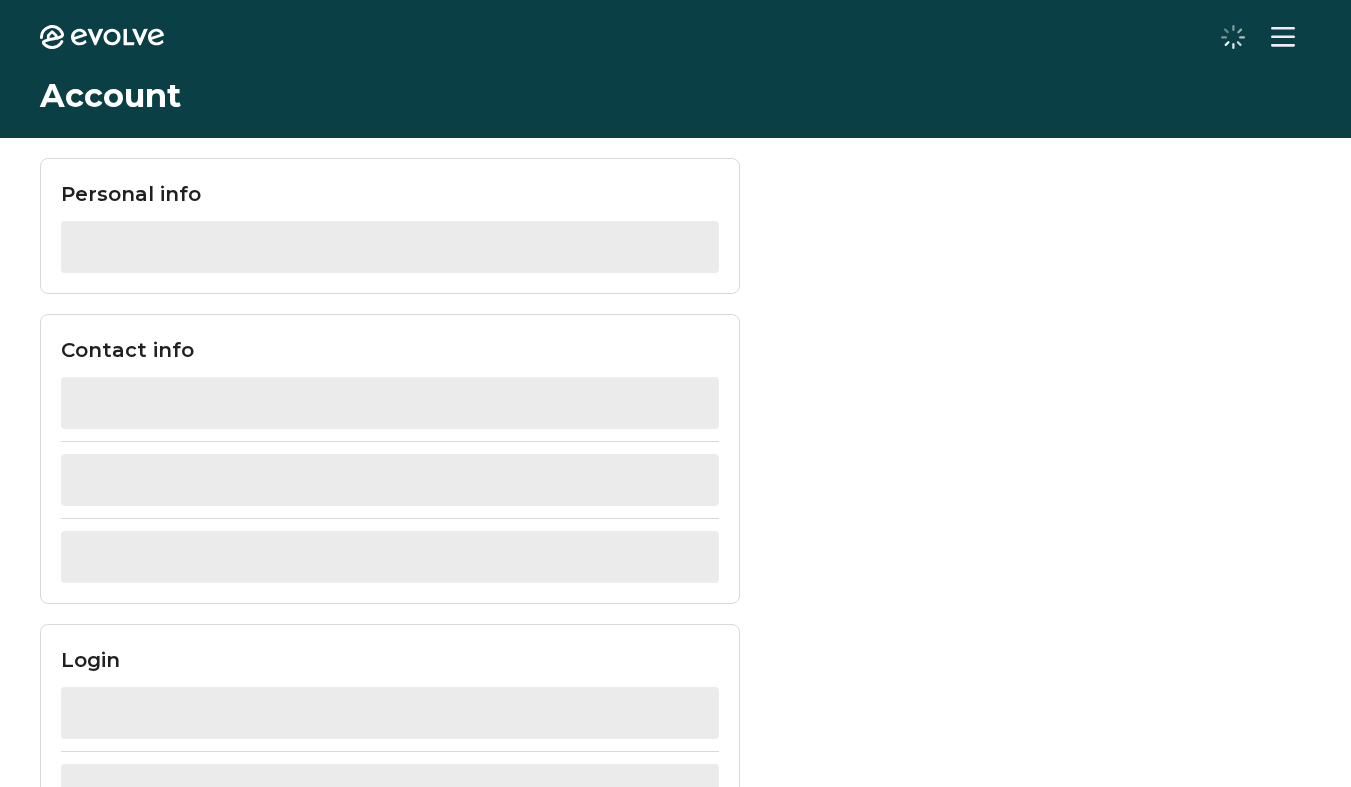 scroll, scrollTop: 0, scrollLeft: 0, axis: both 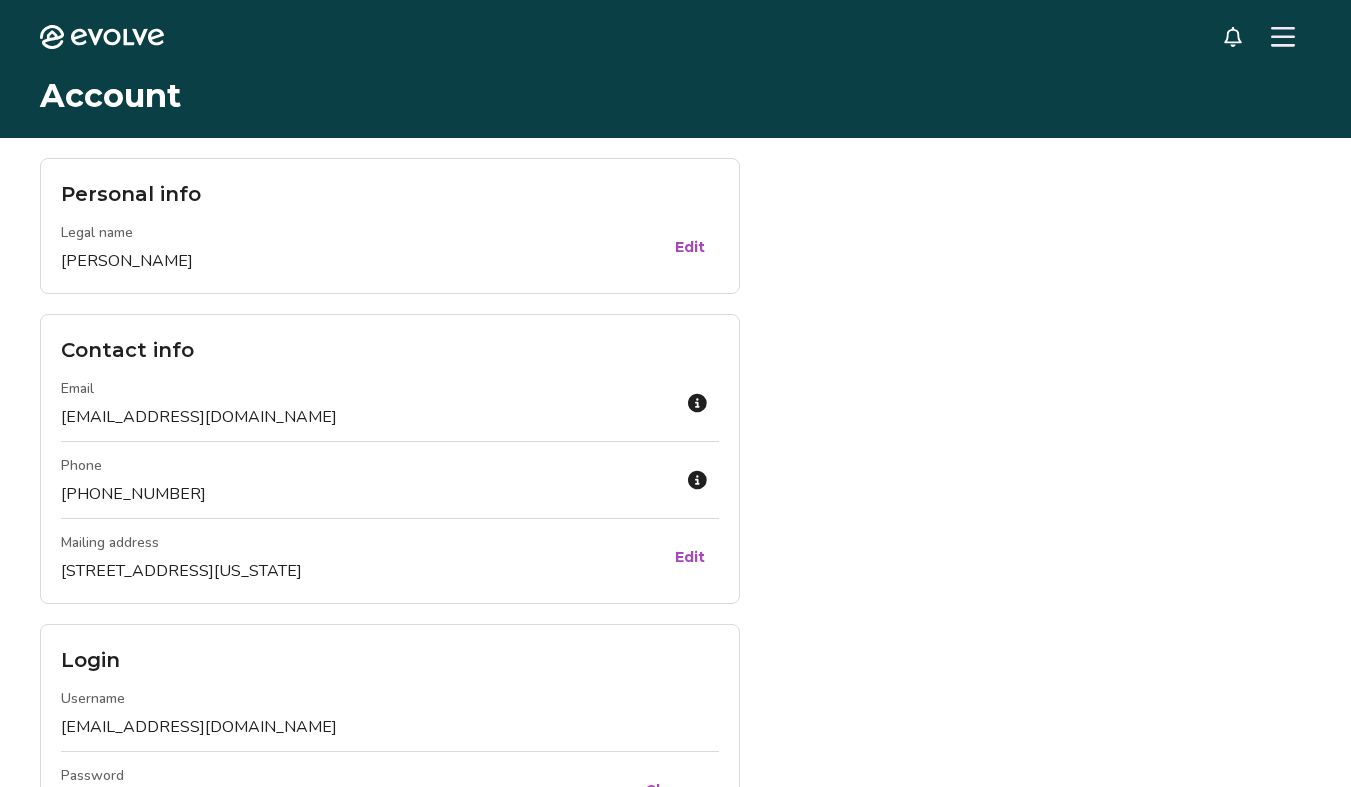 click on "Edit" at bounding box center (690, 557) 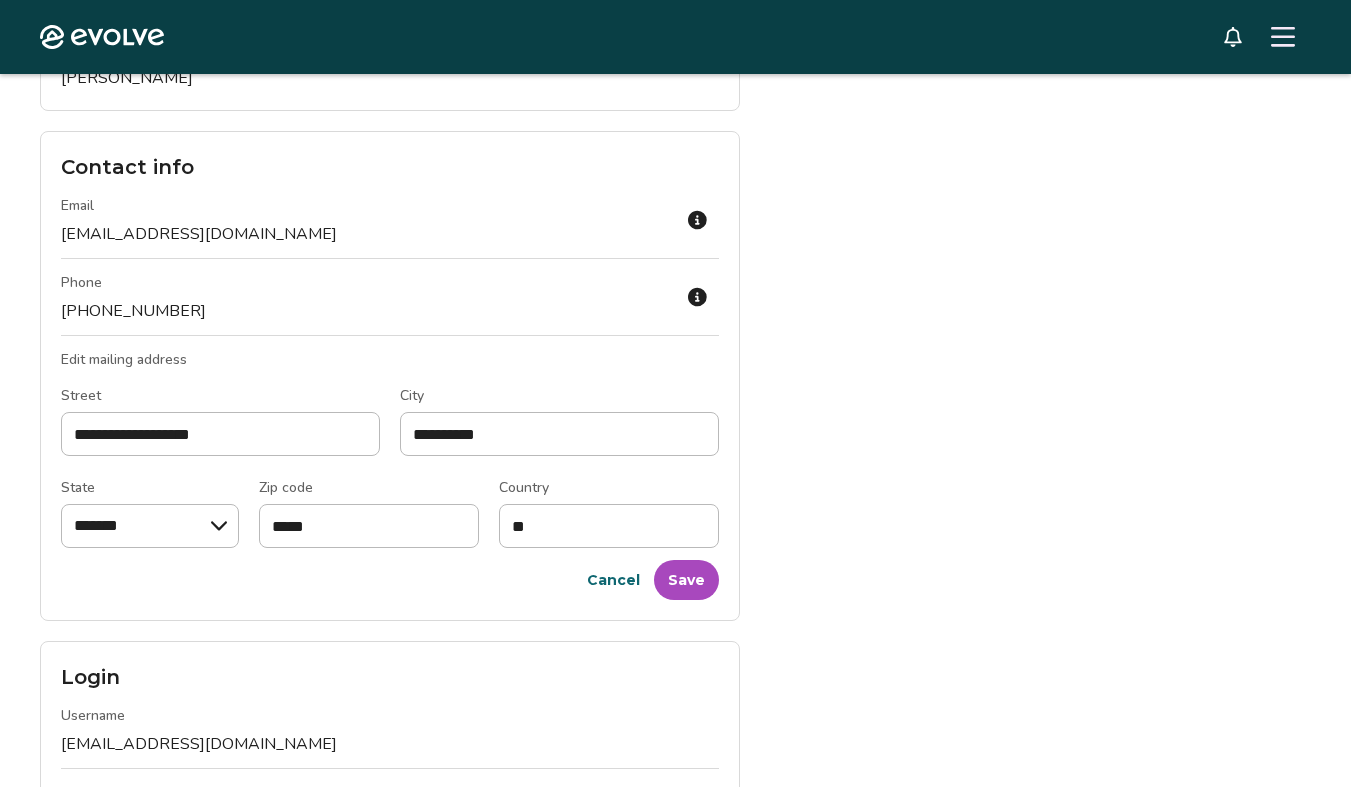 scroll, scrollTop: 205, scrollLeft: 0, axis: vertical 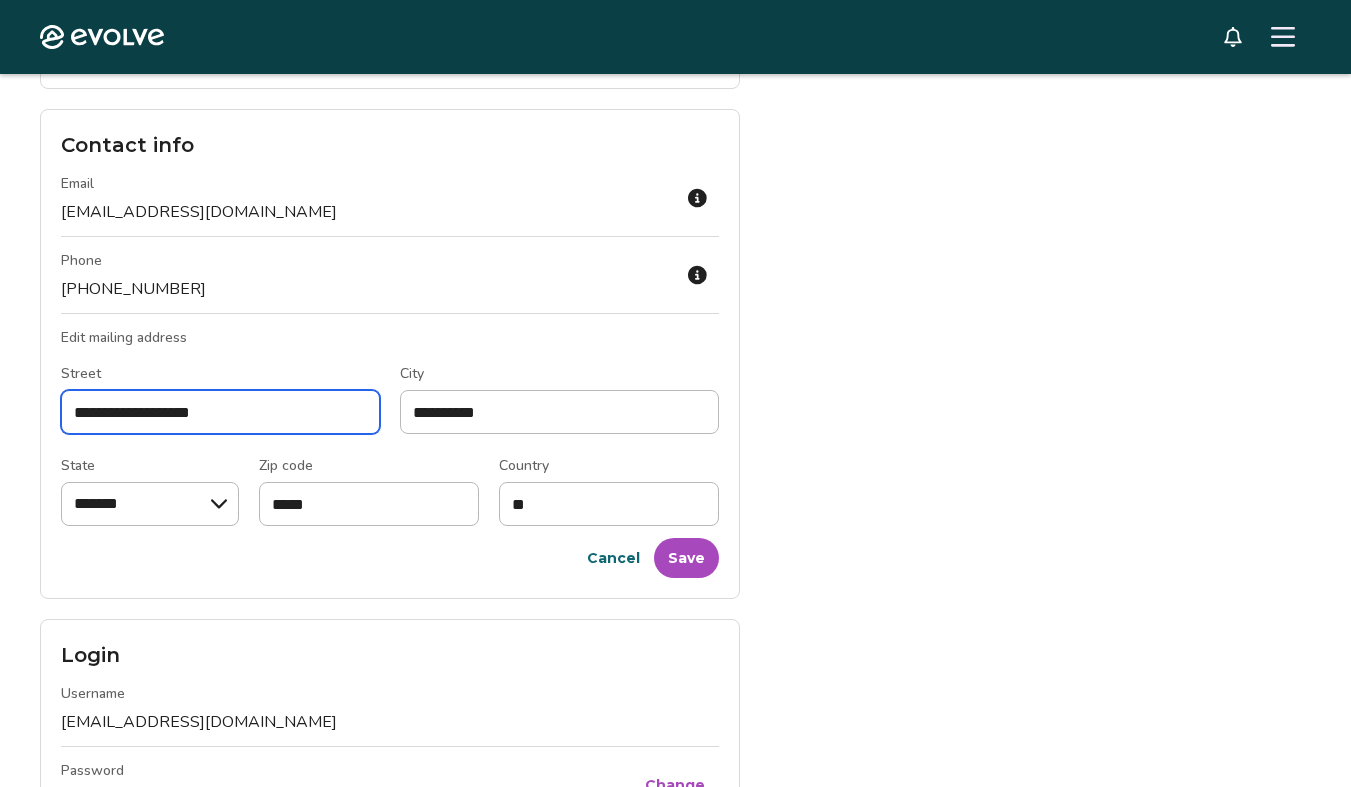 drag, startPoint x: 297, startPoint y: 410, endPoint x: 25, endPoint y: 404, distance: 272.06616 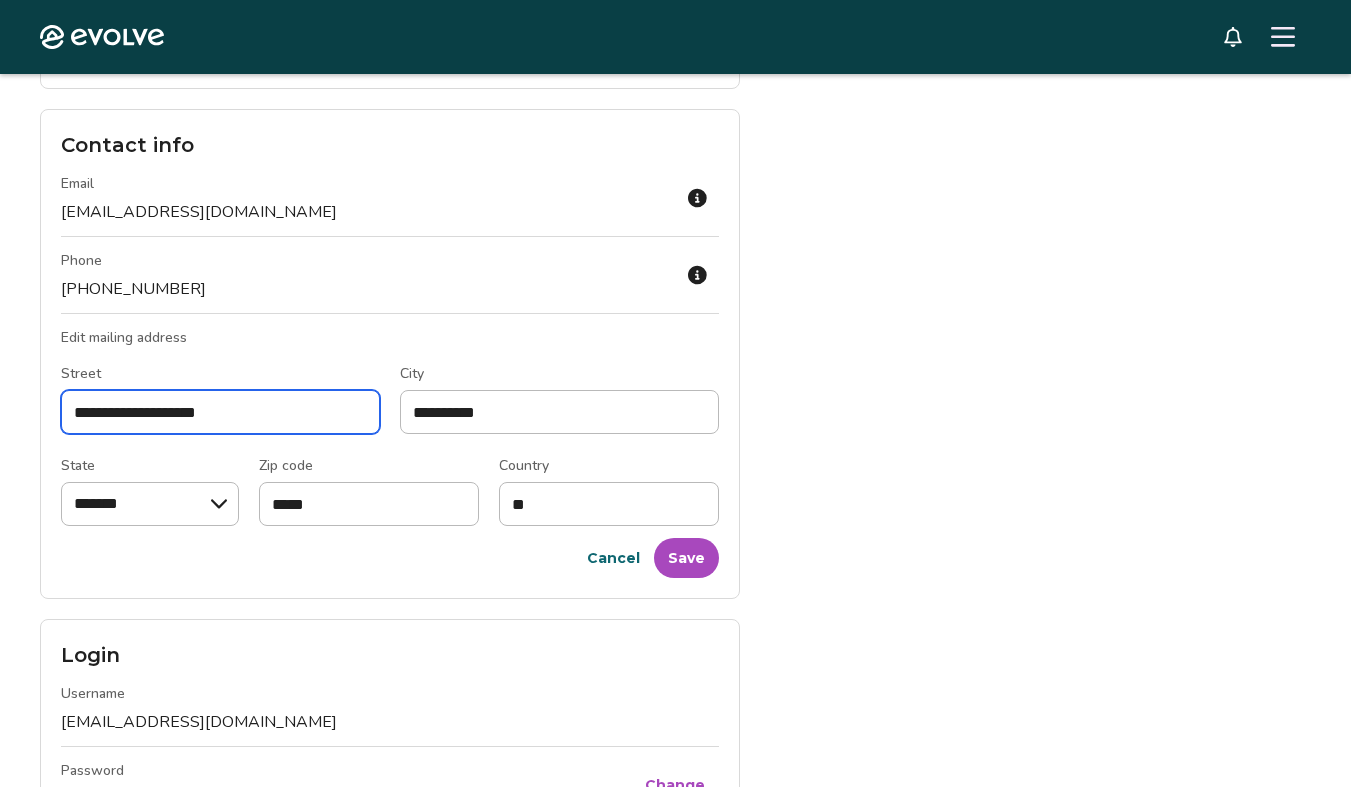 type on "**********" 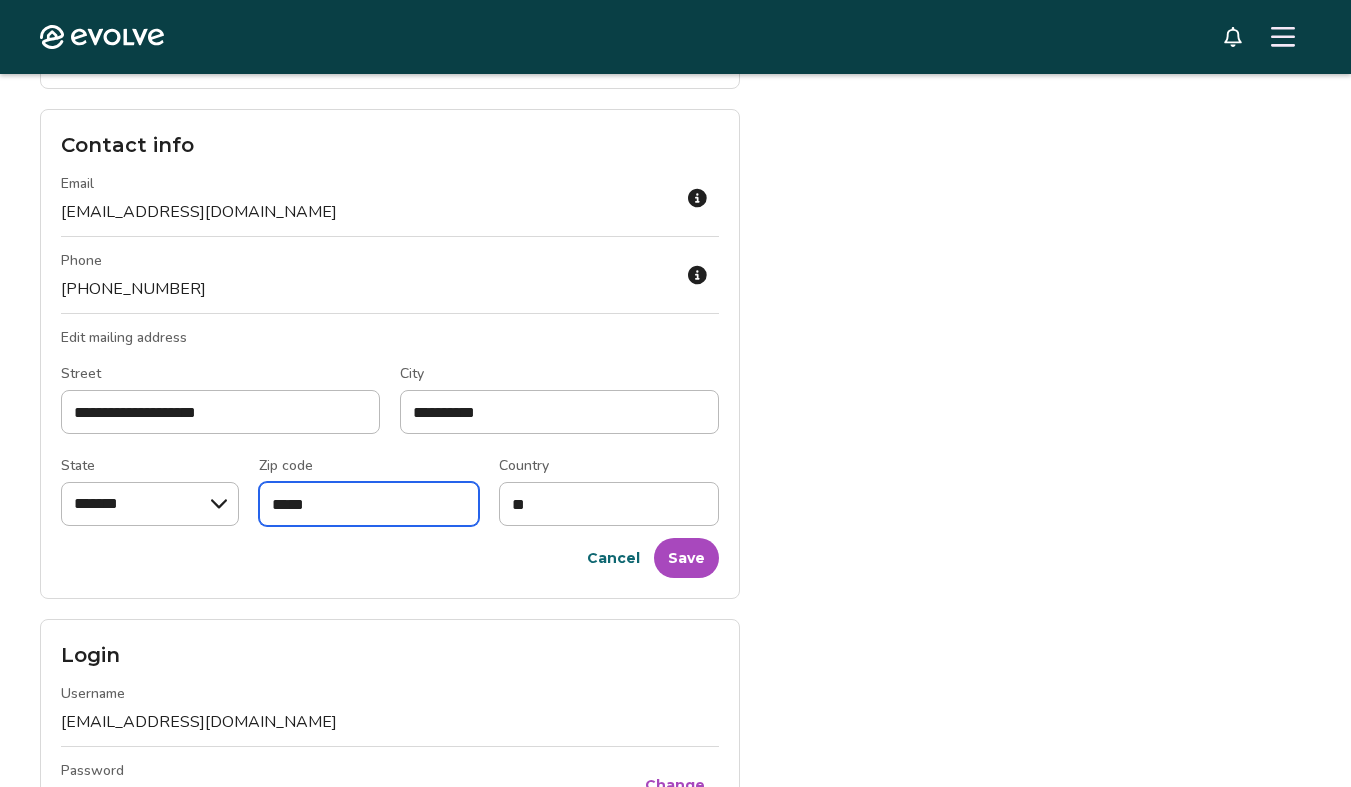 click on "*****" at bounding box center [369, 504] 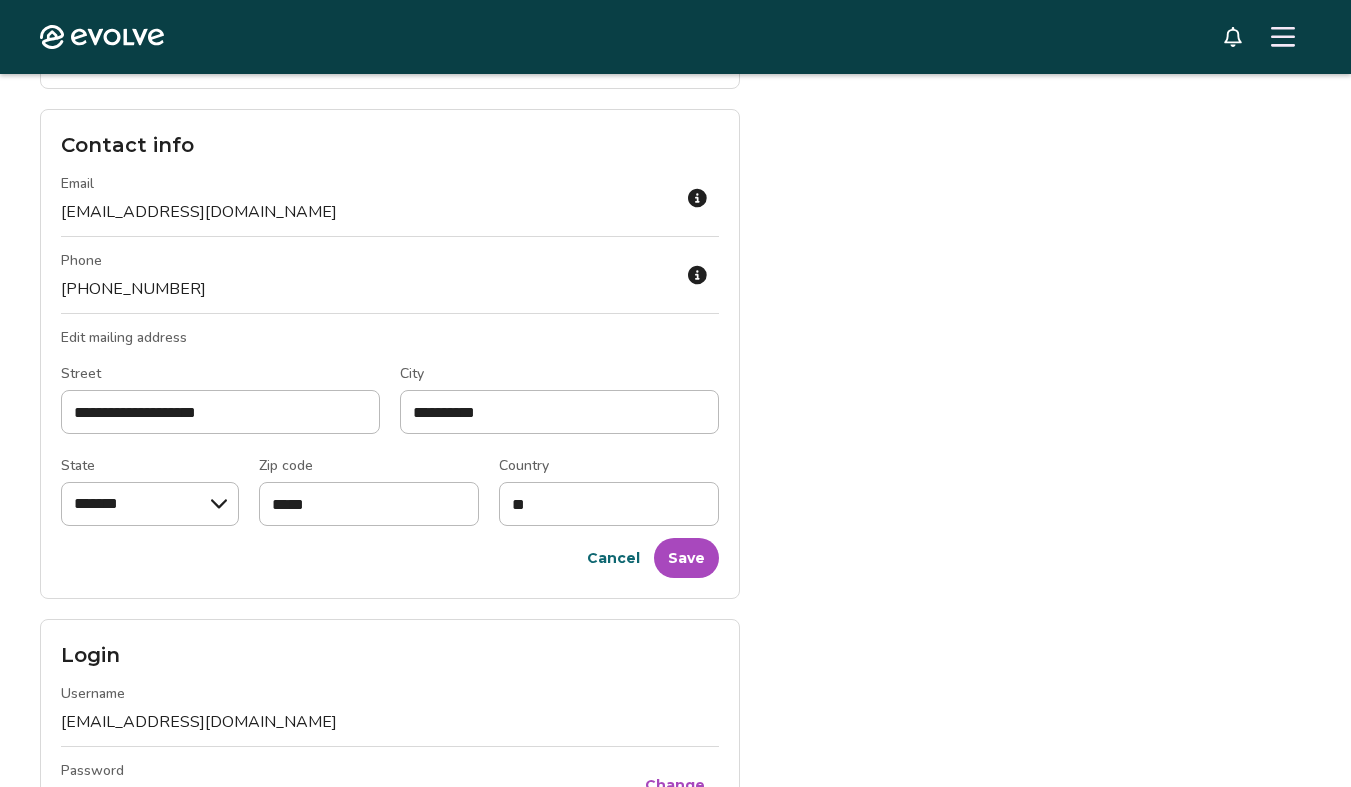 click on "Save" at bounding box center [686, 558] 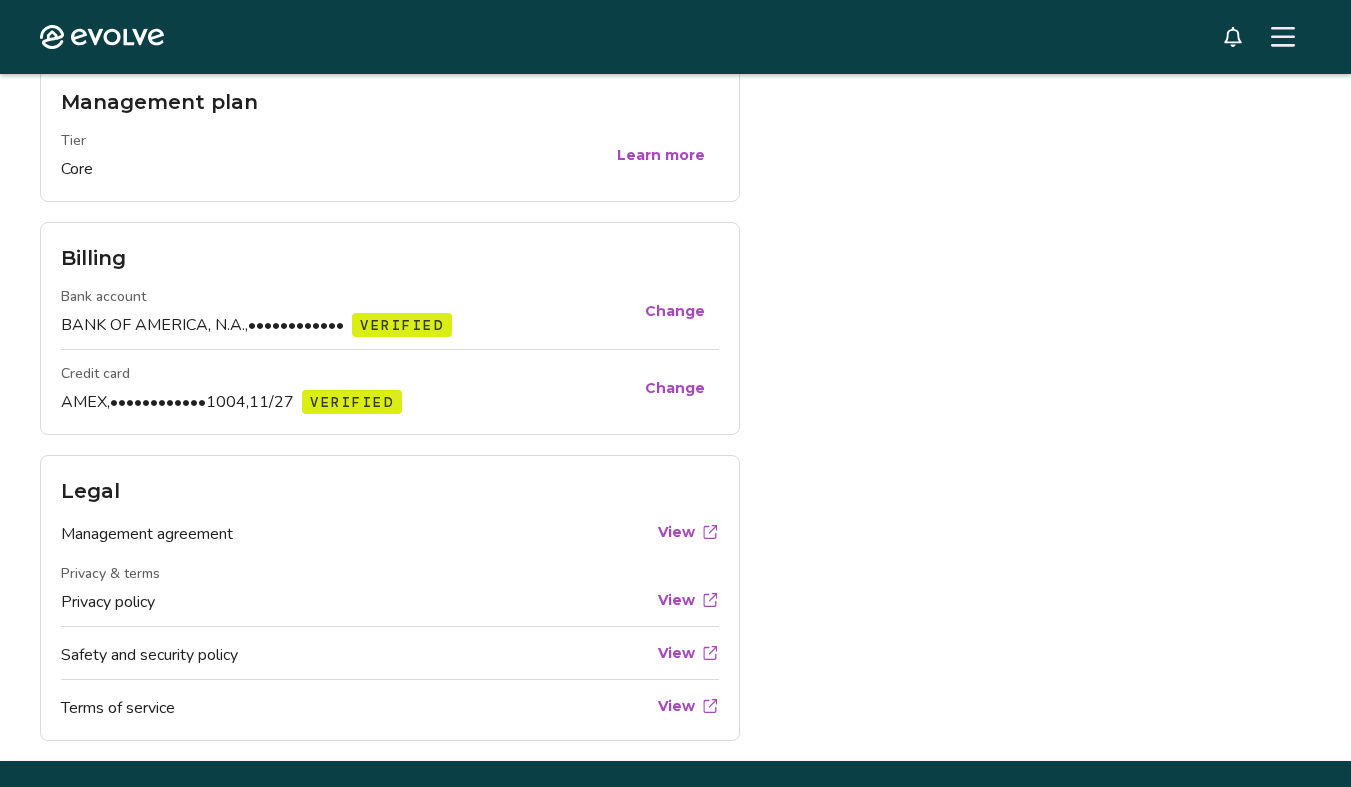 scroll, scrollTop: 0, scrollLeft: 0, axis: both 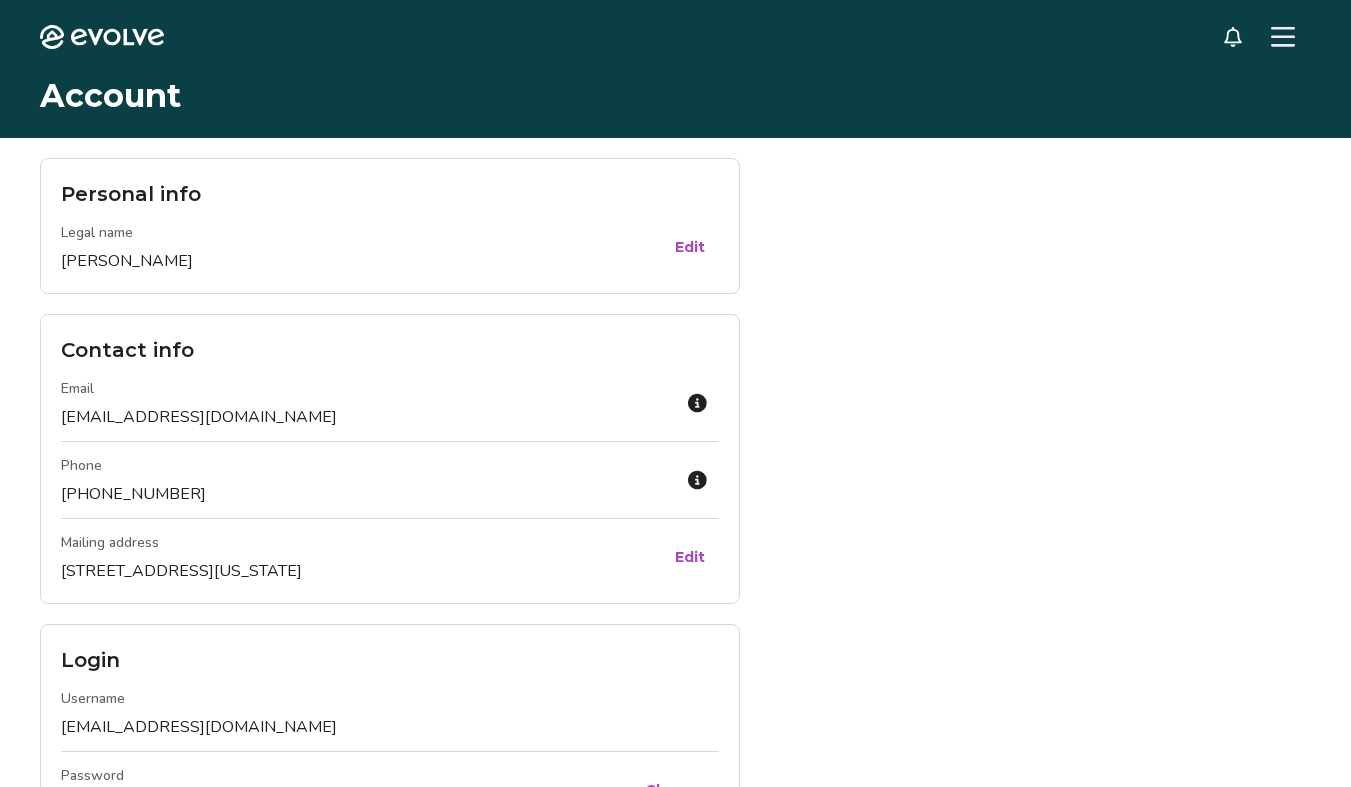 click on "Account" at bounding box center (110, 96) 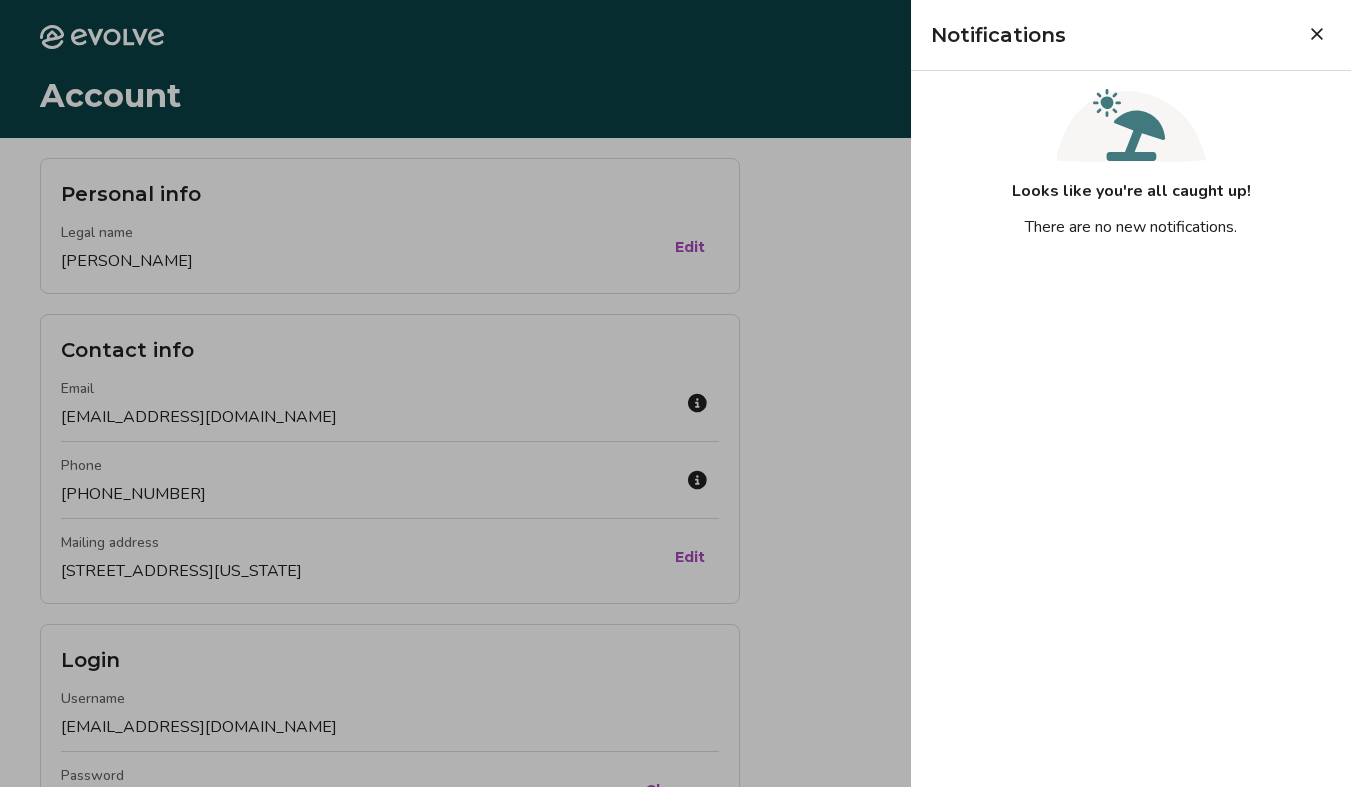 click at bounding box center [1317, 34] 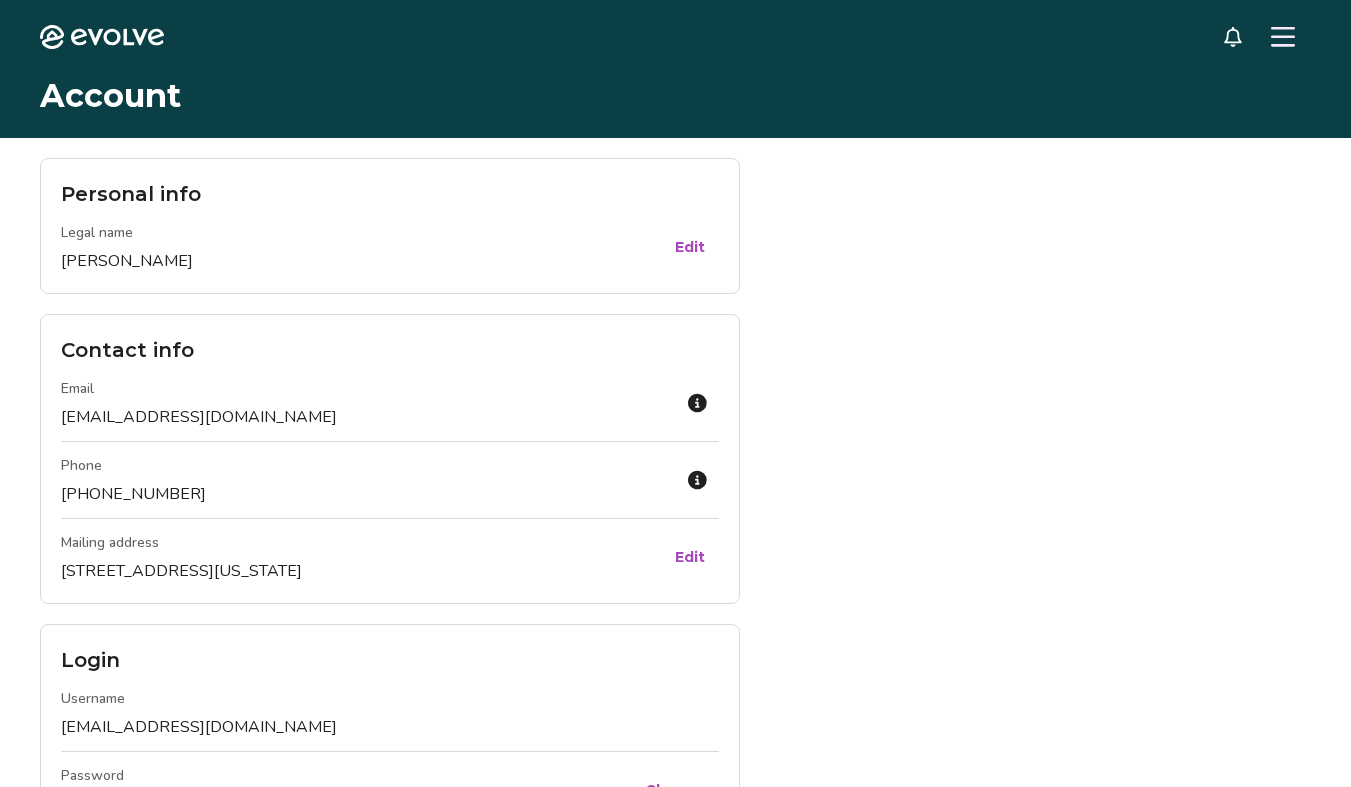 click 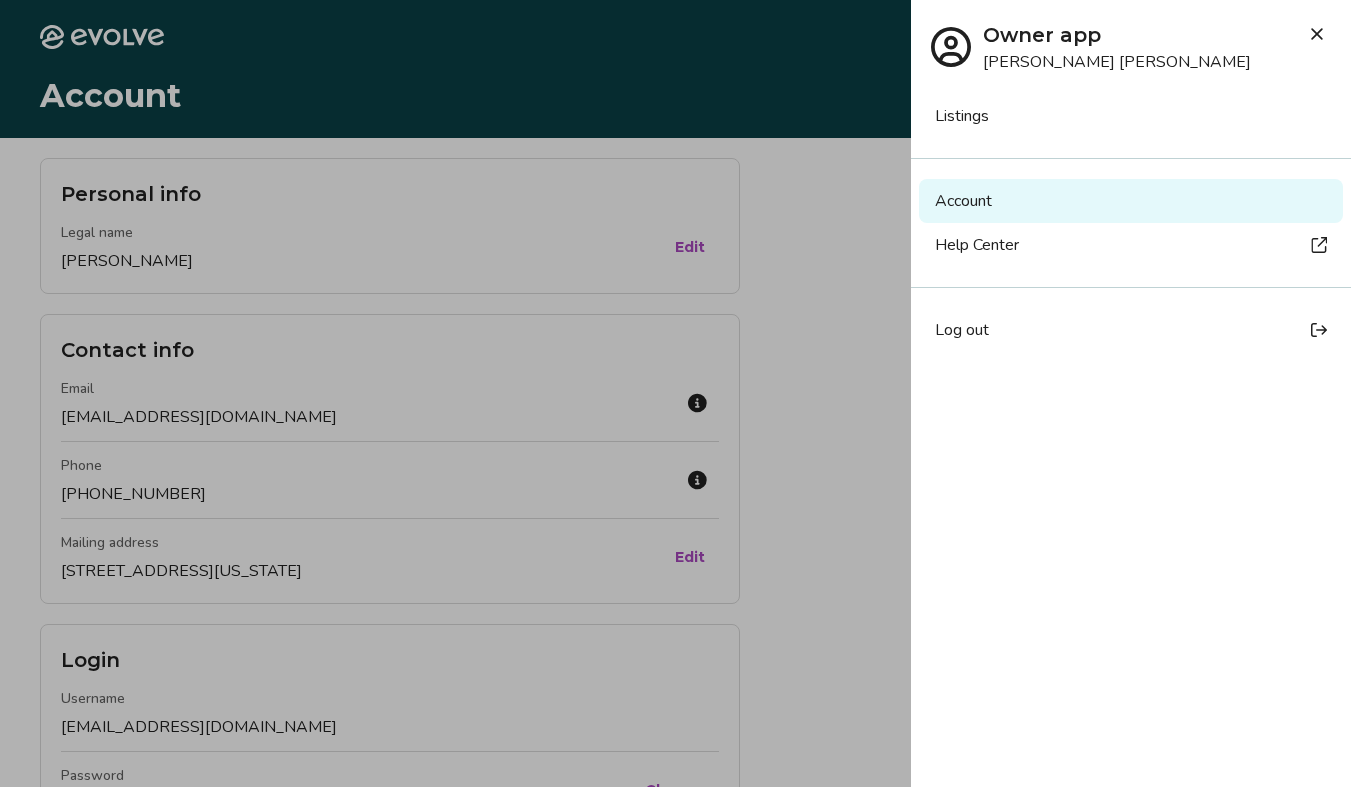 click on "Log out" at bounding box center (1131, 330) 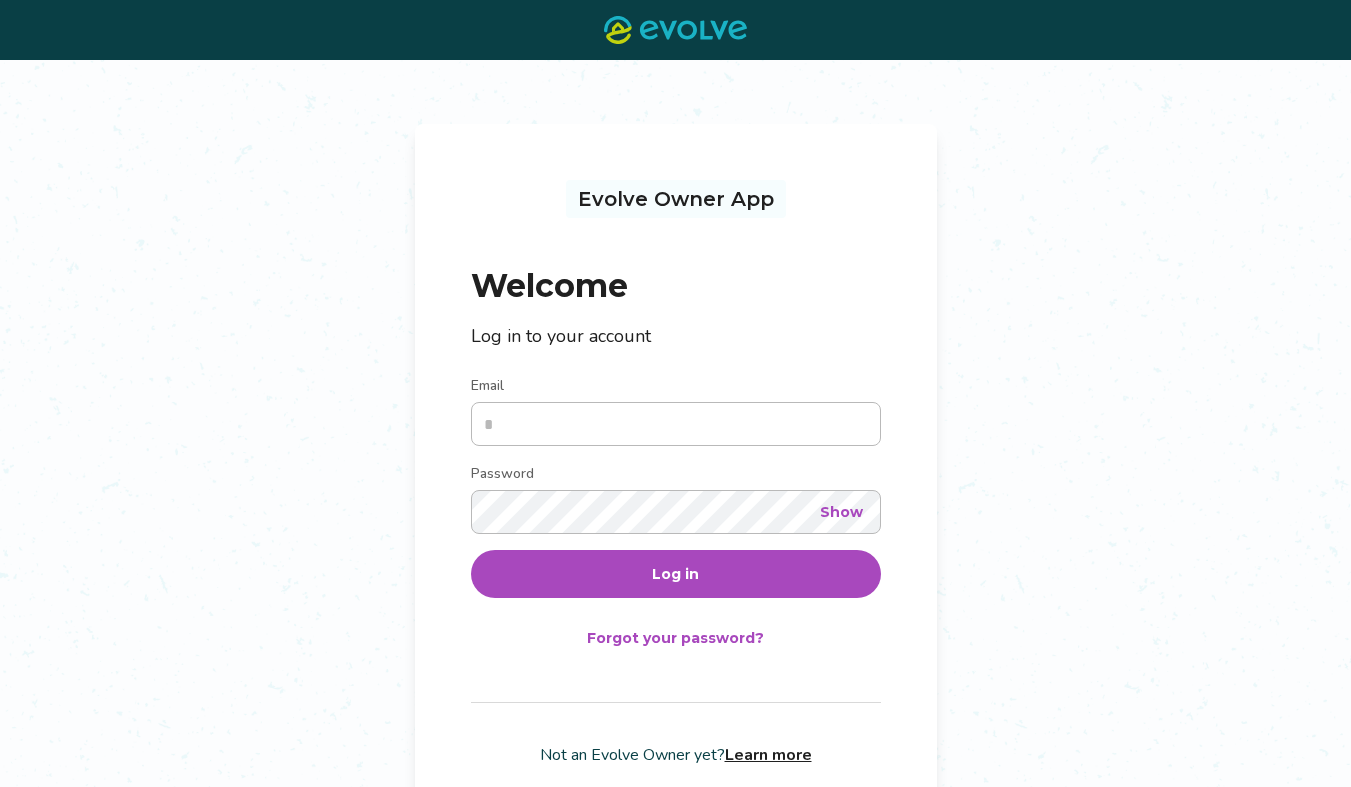 scroll, scrollTop: 0, scrollLeft: 0, axis: both 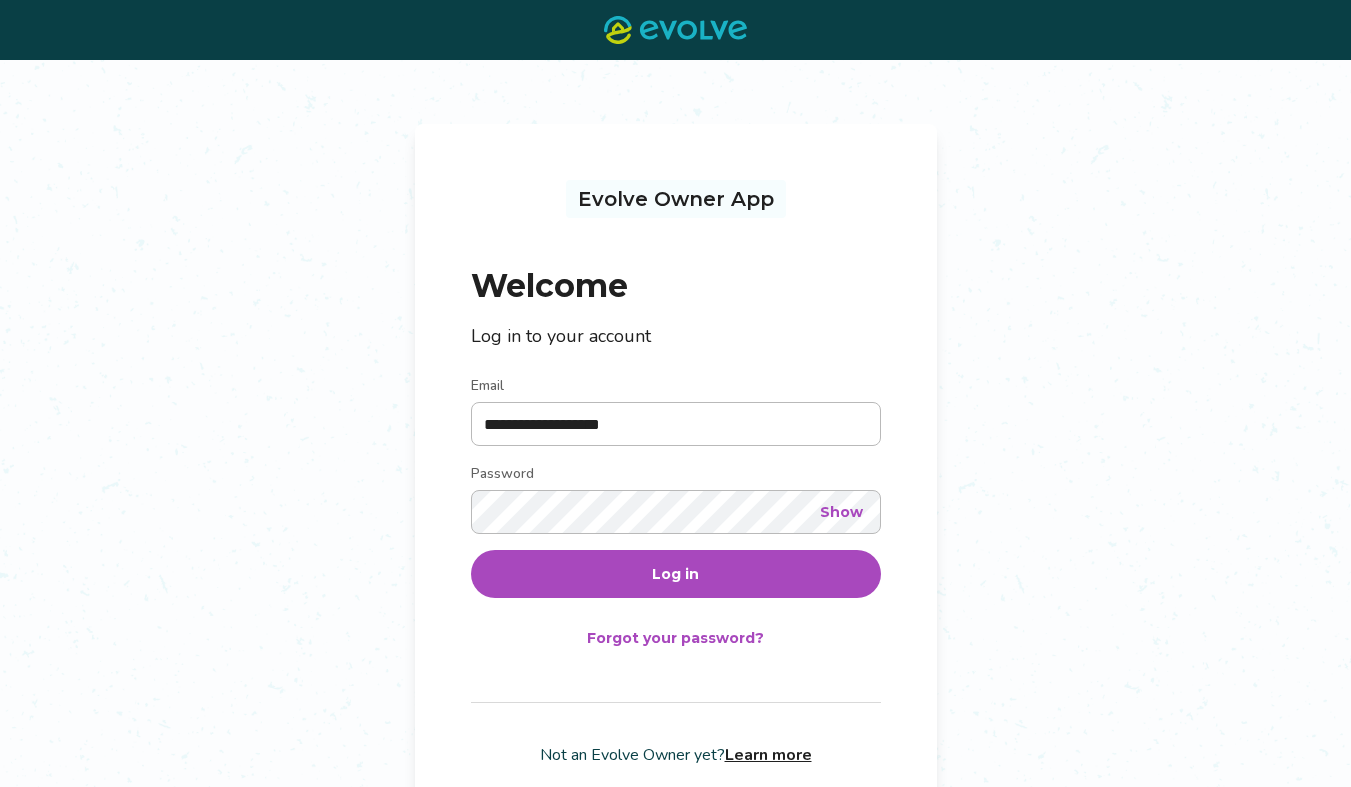 click on "Log in" at bounding box center [676, 574] 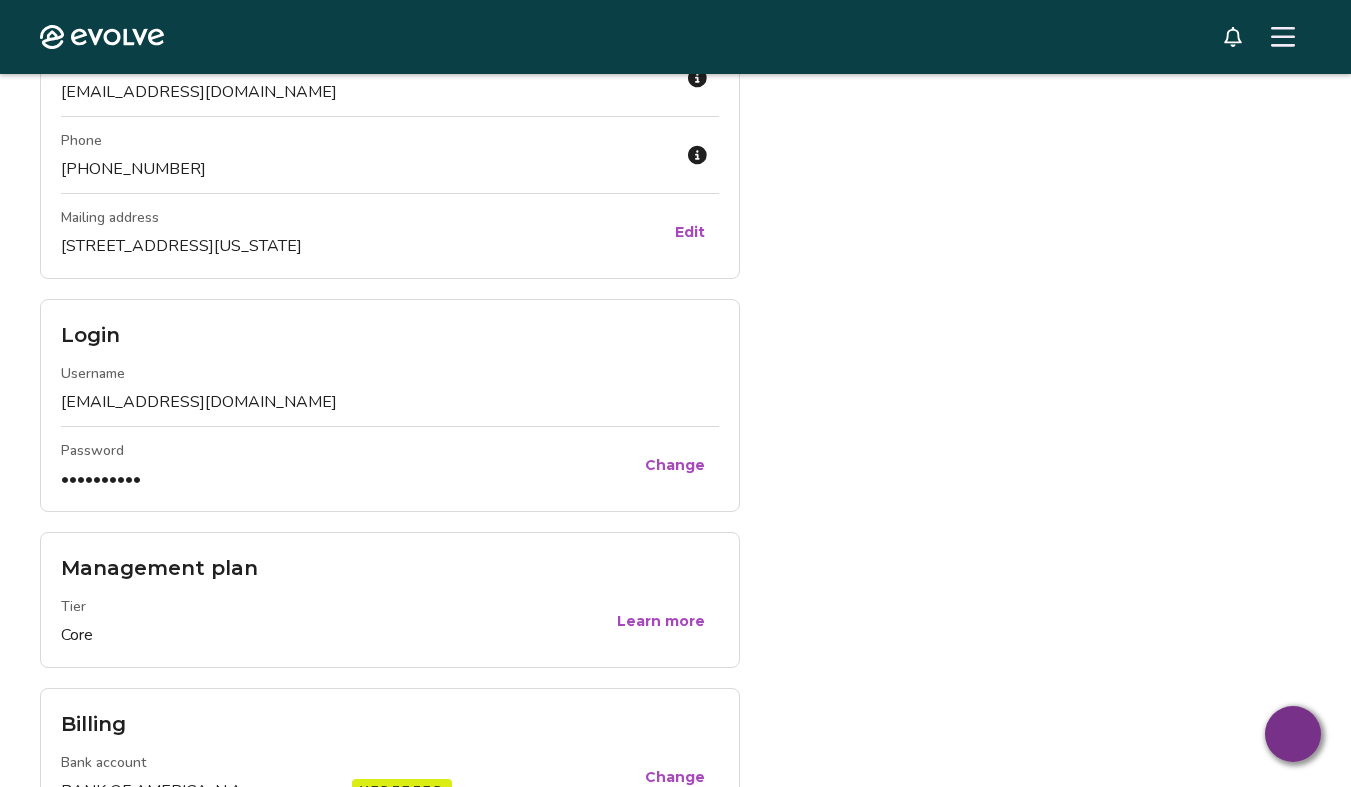 scroll, scrollTop: 386, scrollLeft: 0, axis: vertical 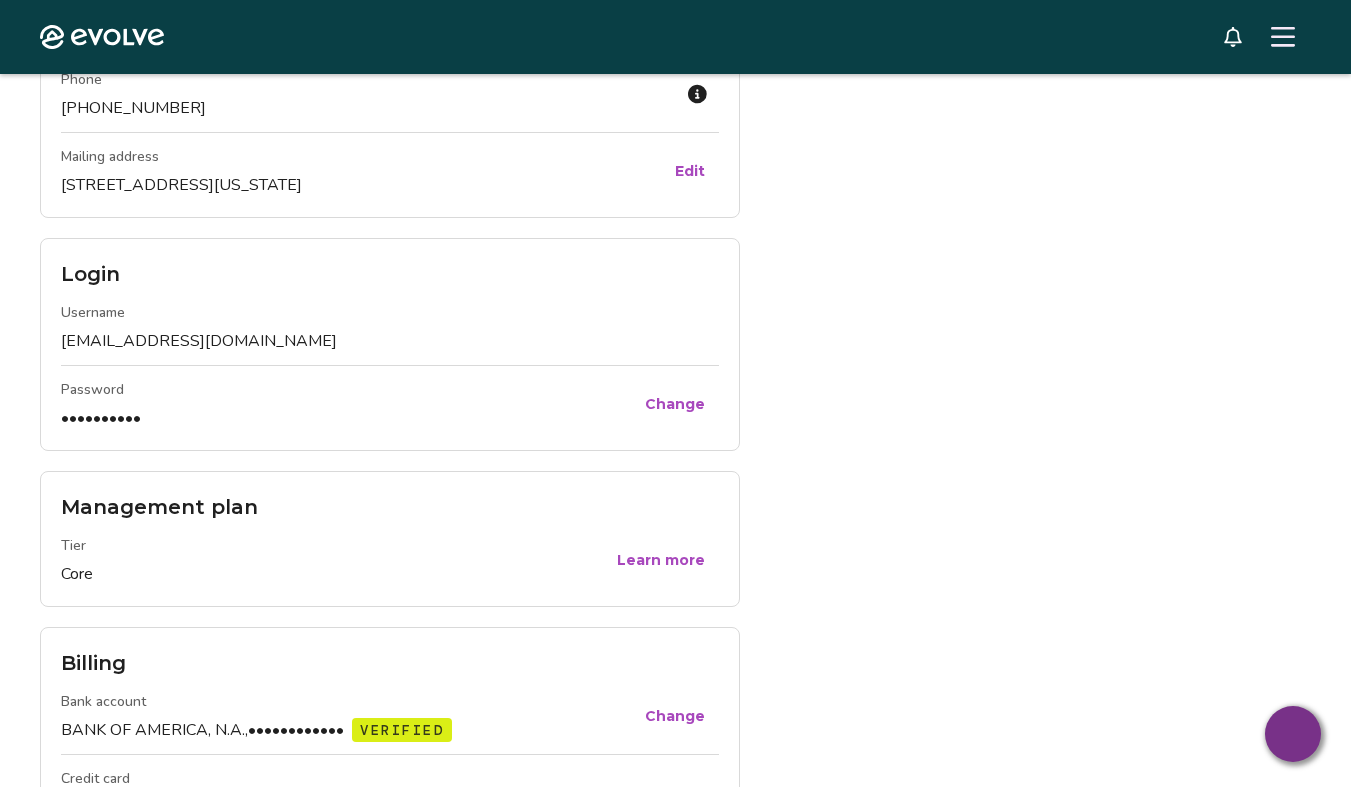 click 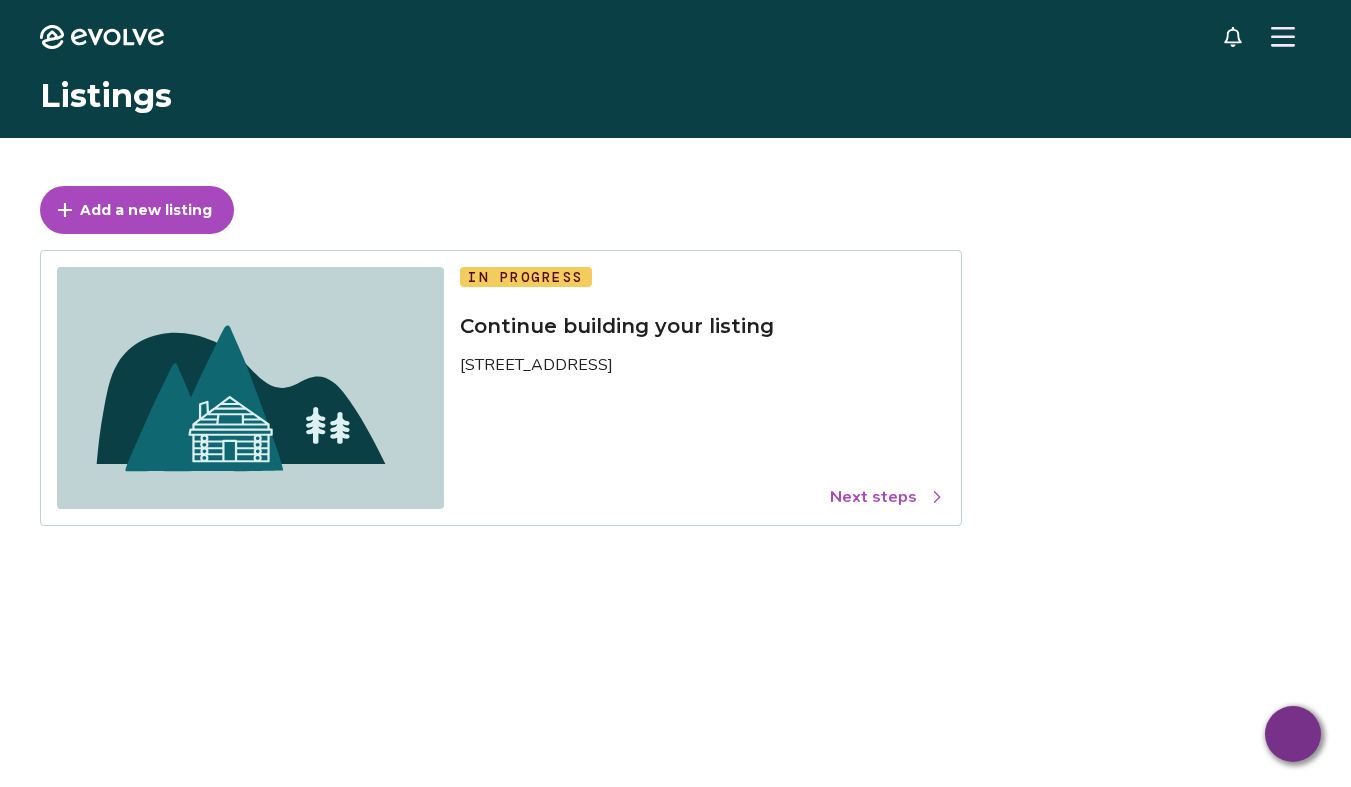 click 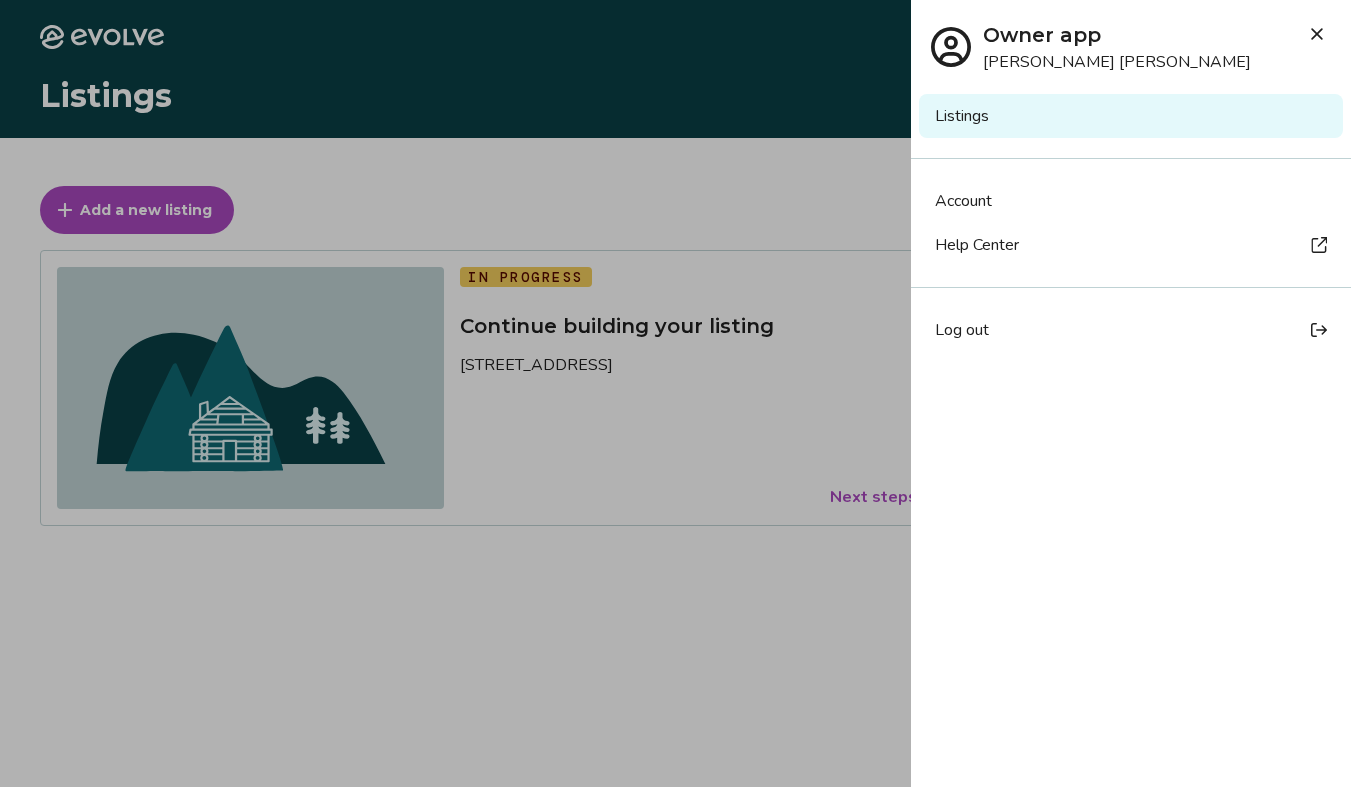 click on "Listings" at bounding box center (1131, 116) 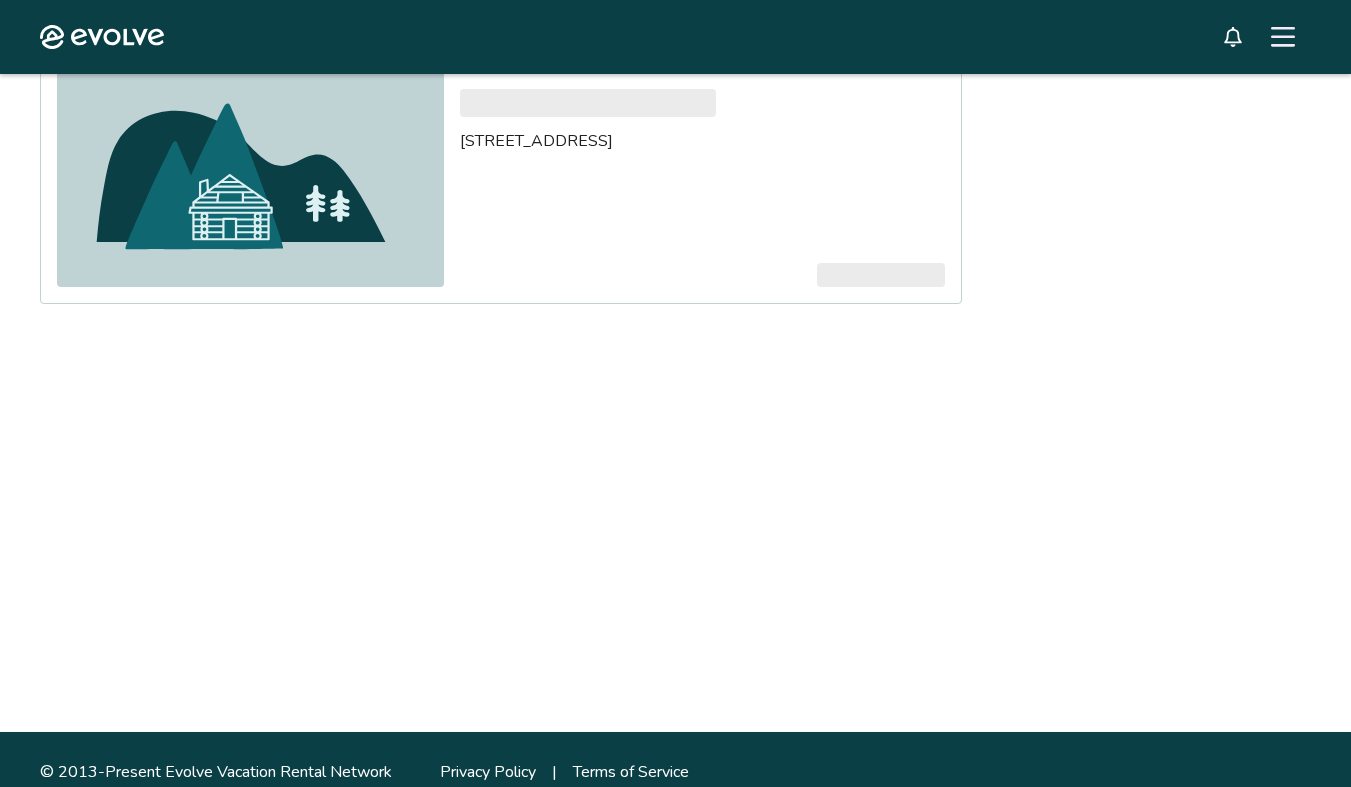 scroll, scrollTop: 247, scrollLeft: 0, axis: vertical 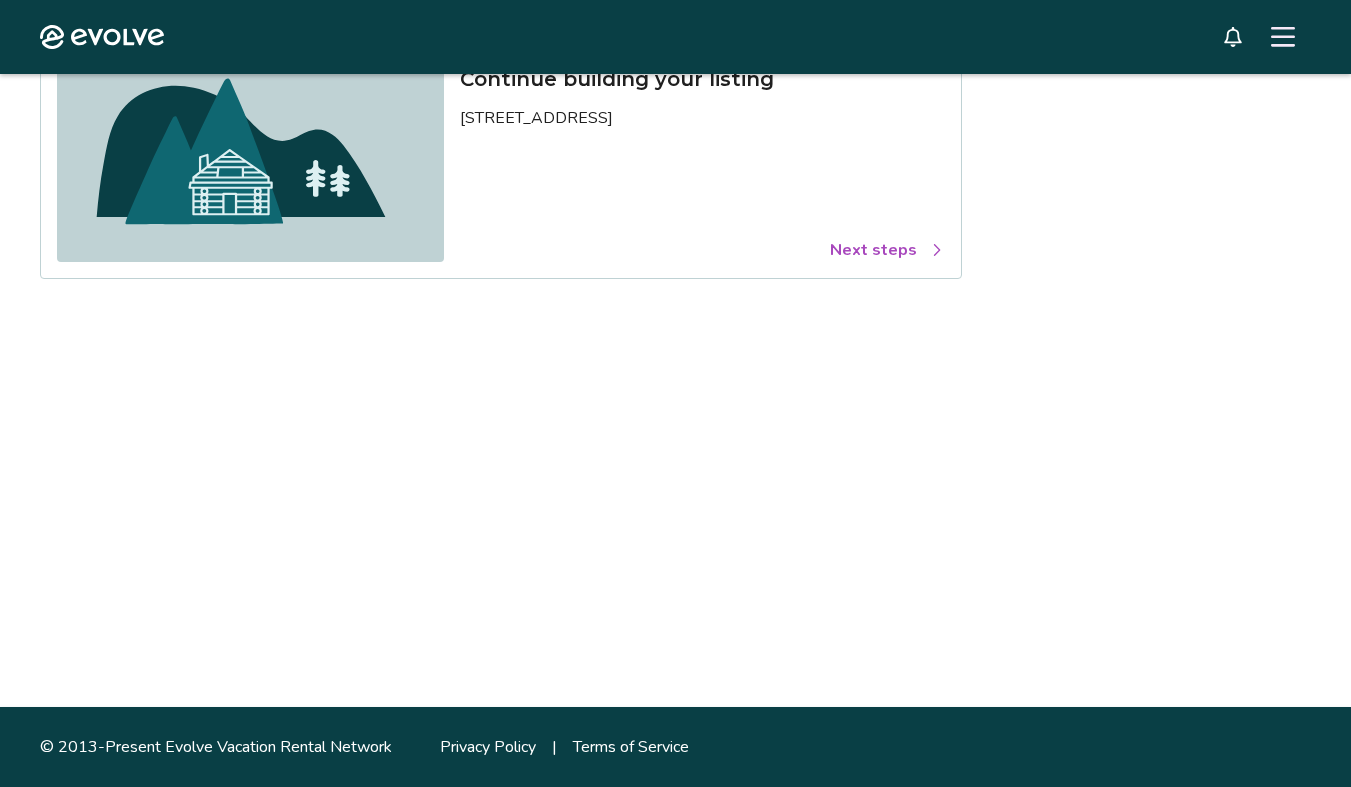 click at bounding box center [1283, 37] 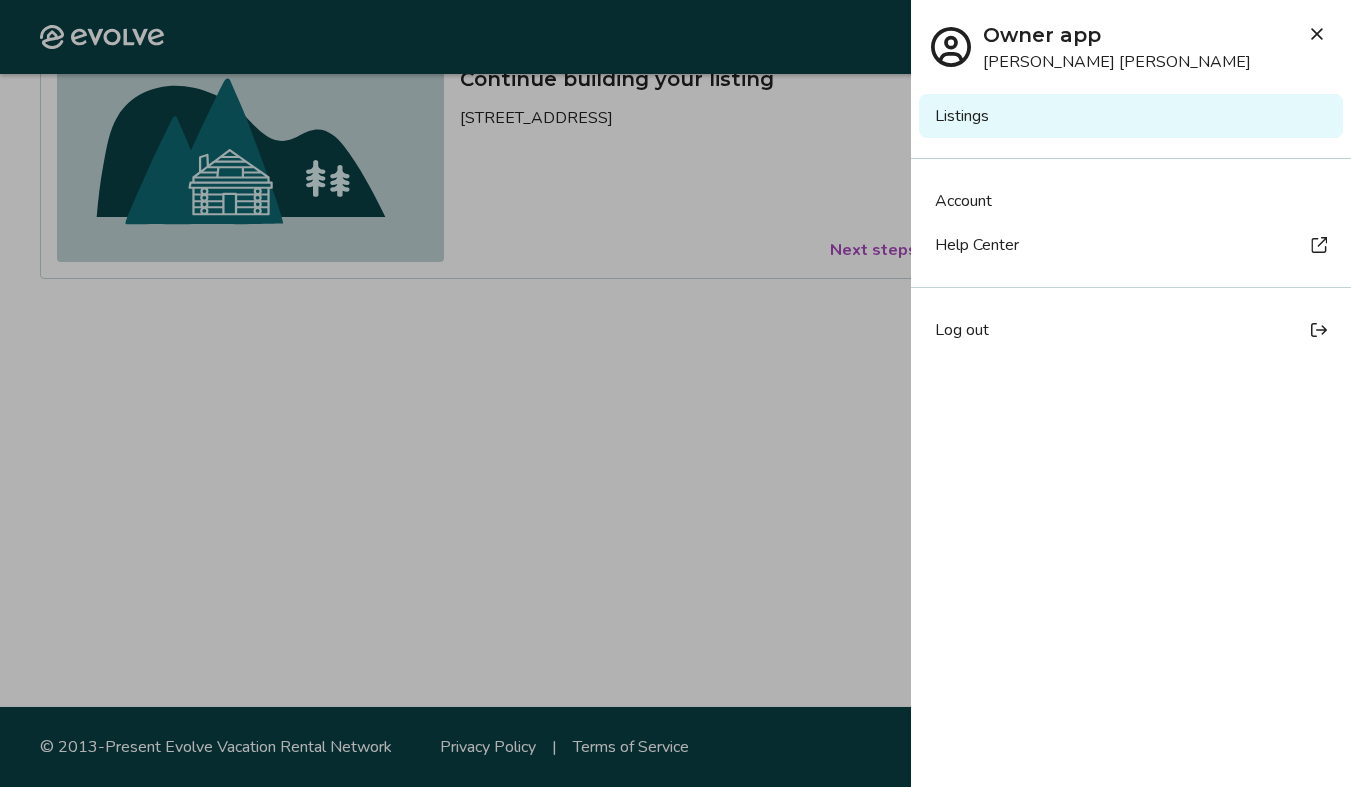 click on "Account" at bounding box center (1131, 201) 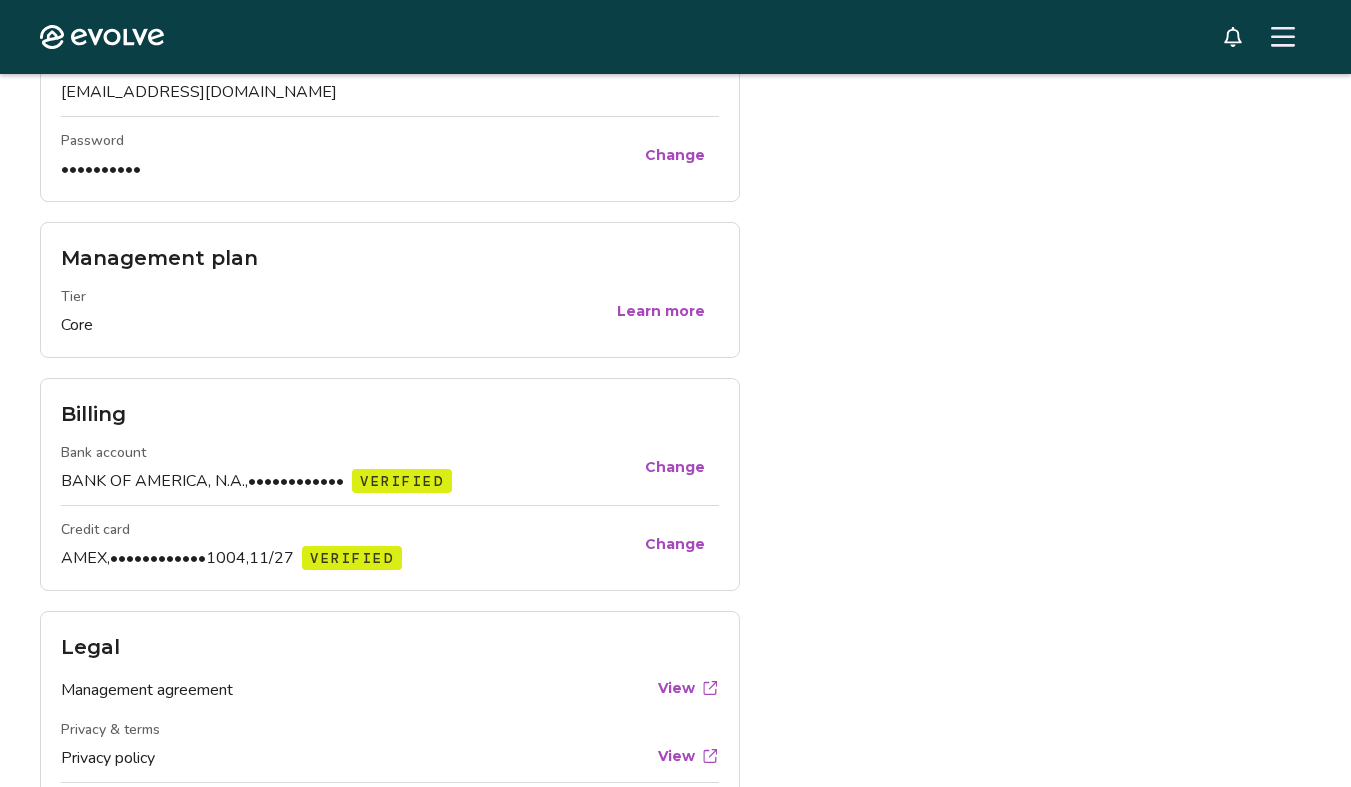 scroll, scrollTop: 642, scrollLeft: 0, axis: vertical 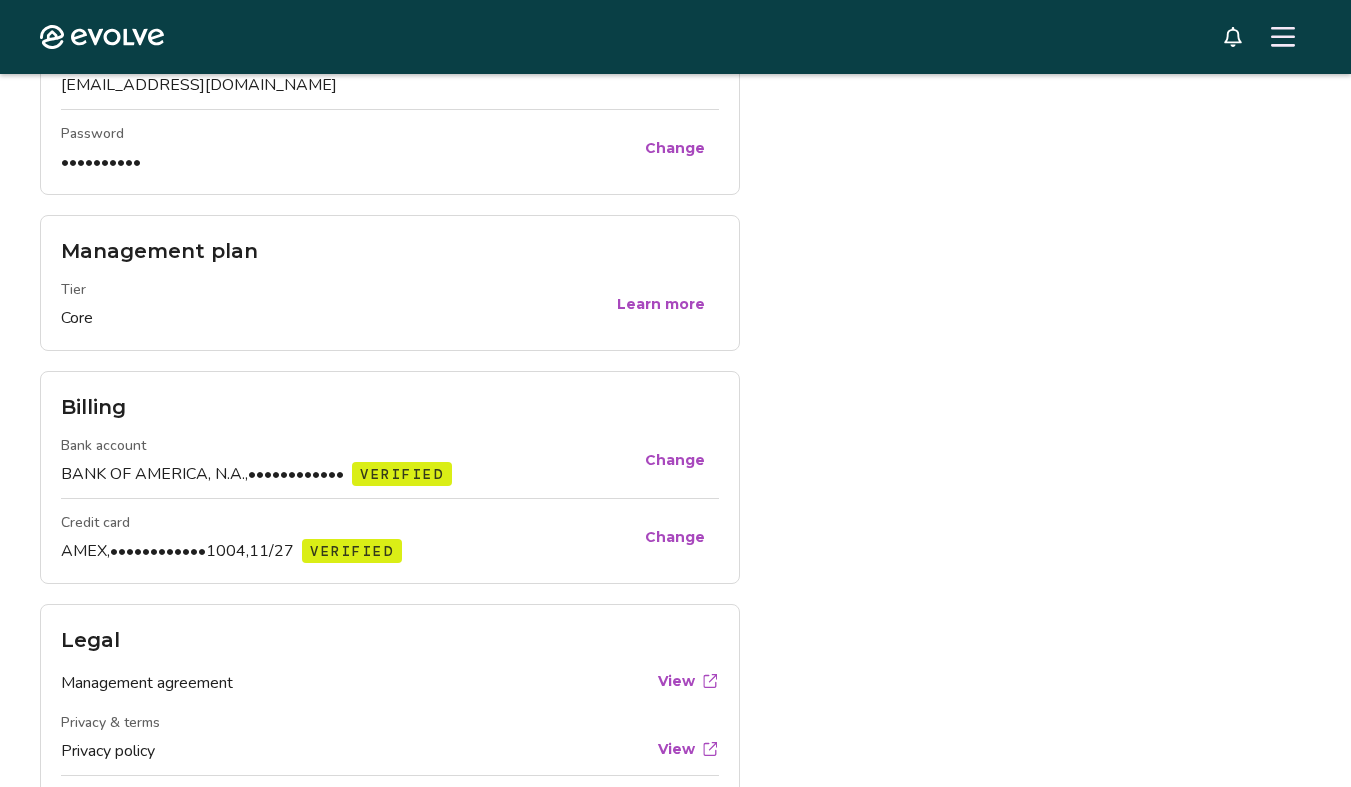 click on "Change" at bounding box center (675, 460) 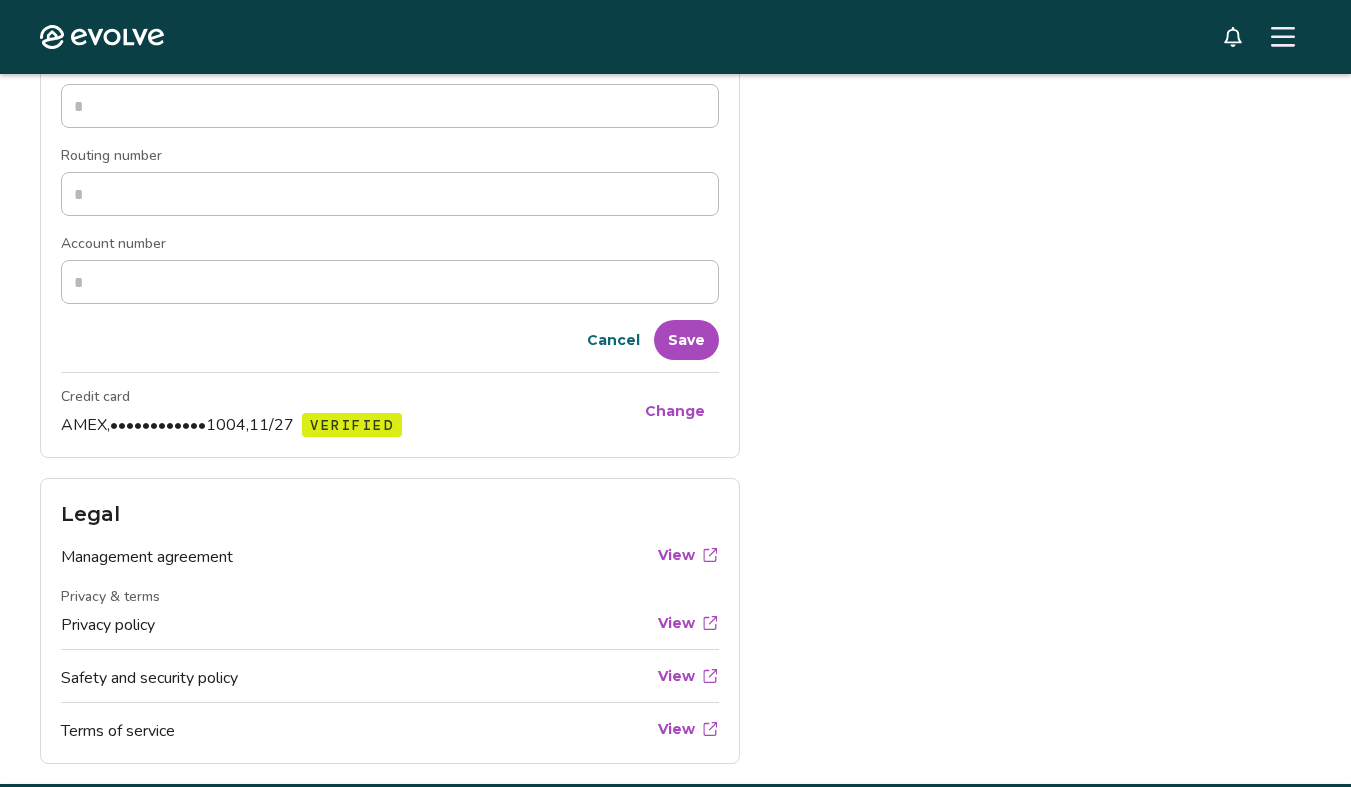 scroll, scrollTop: 1118, scrollLeft: 0, axis: vertical 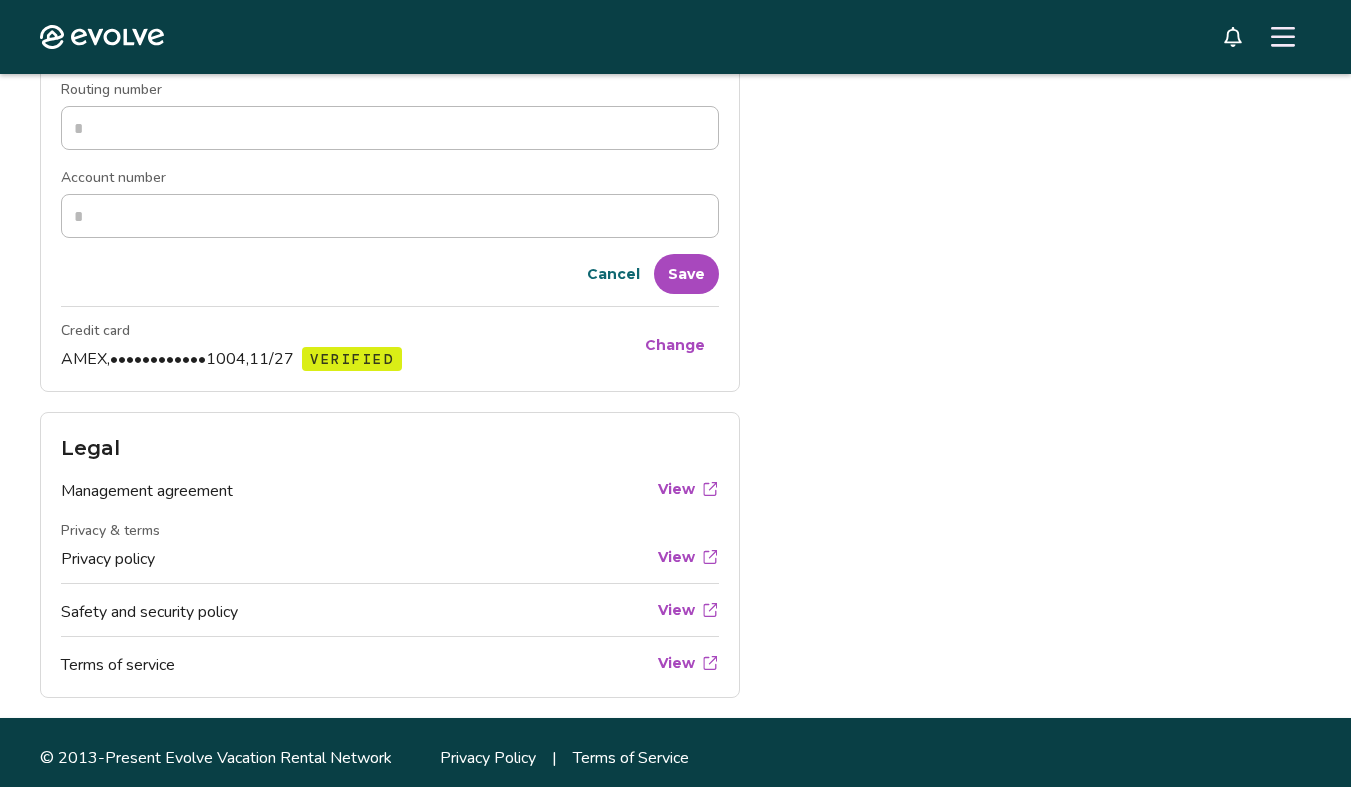click on "Cancel" at bounding box center [613, 274] 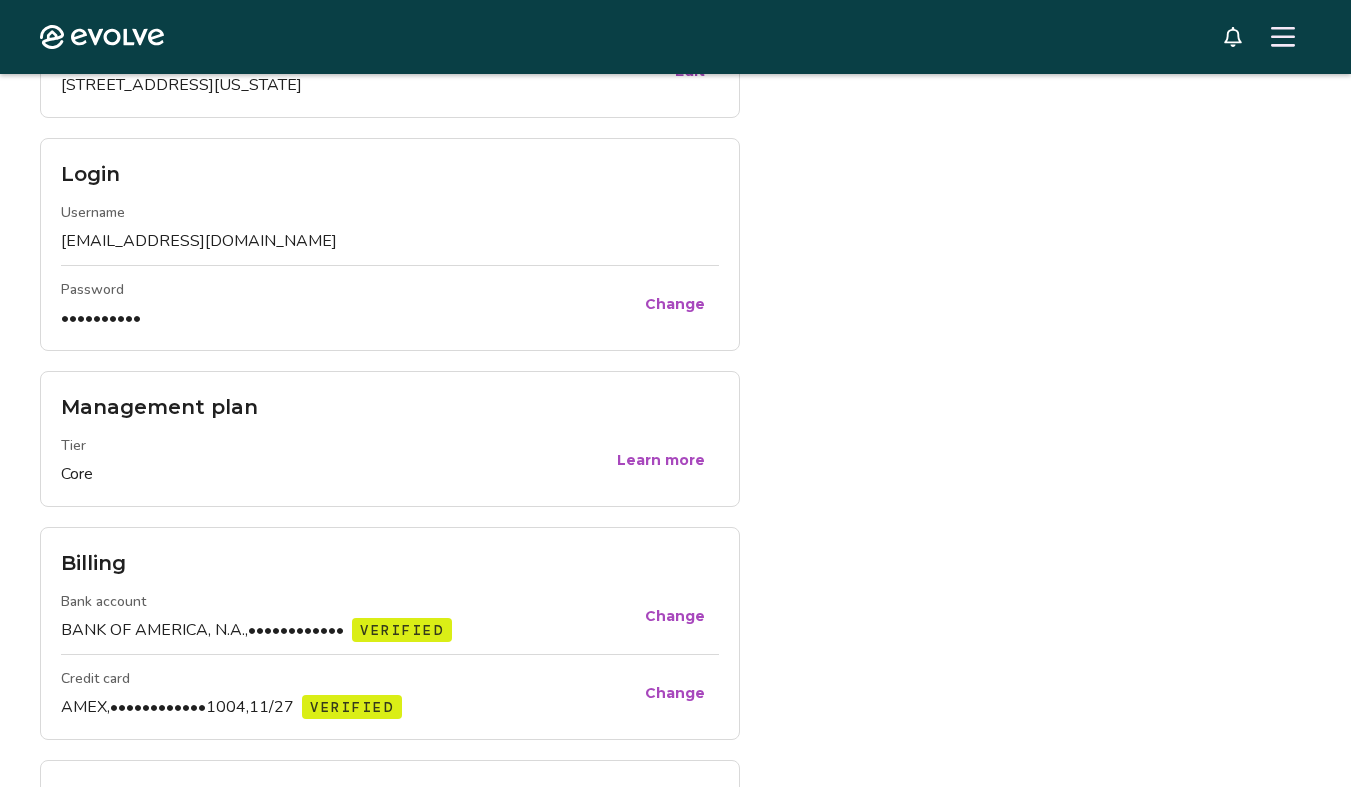 scroll, scrollTop: 0, scrollLeft: 0, axis: both 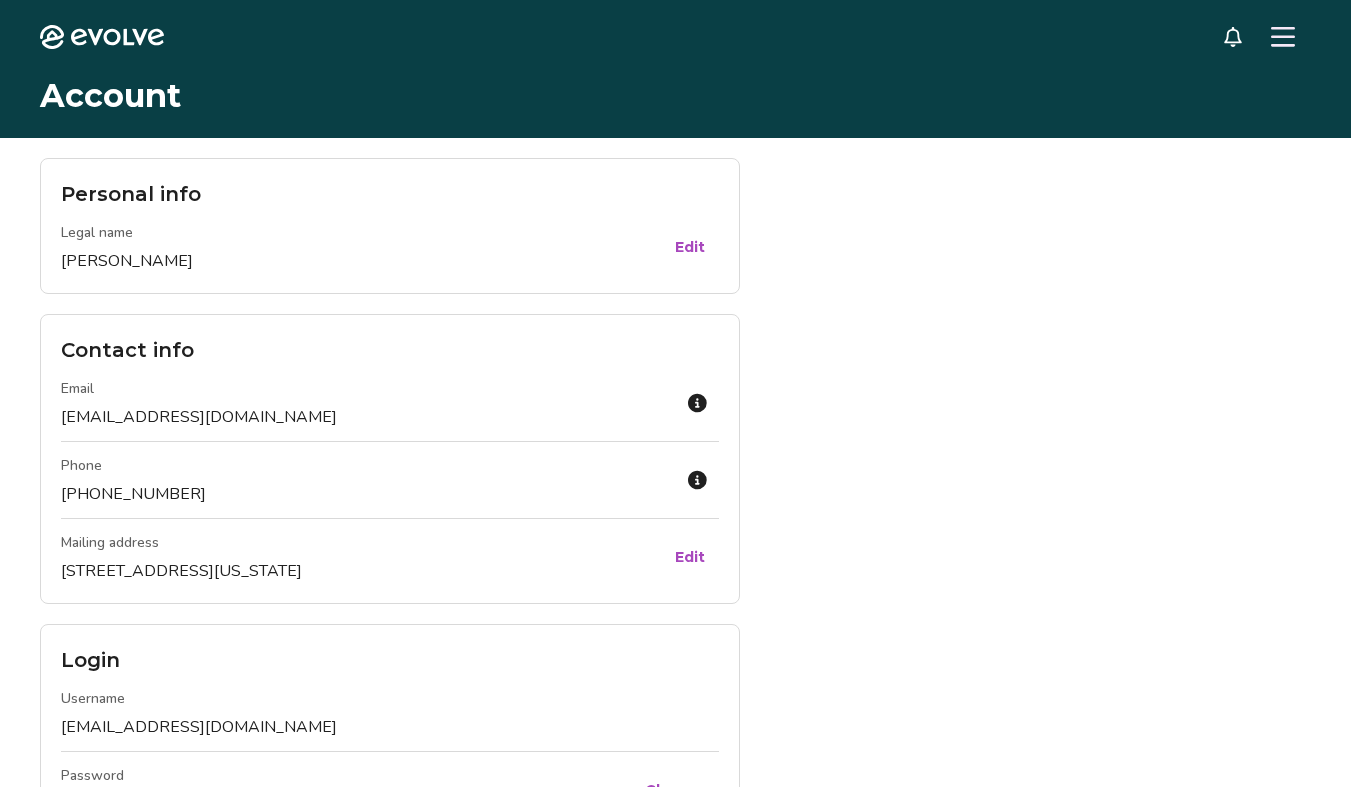 click at bounding box center [1283, 37] 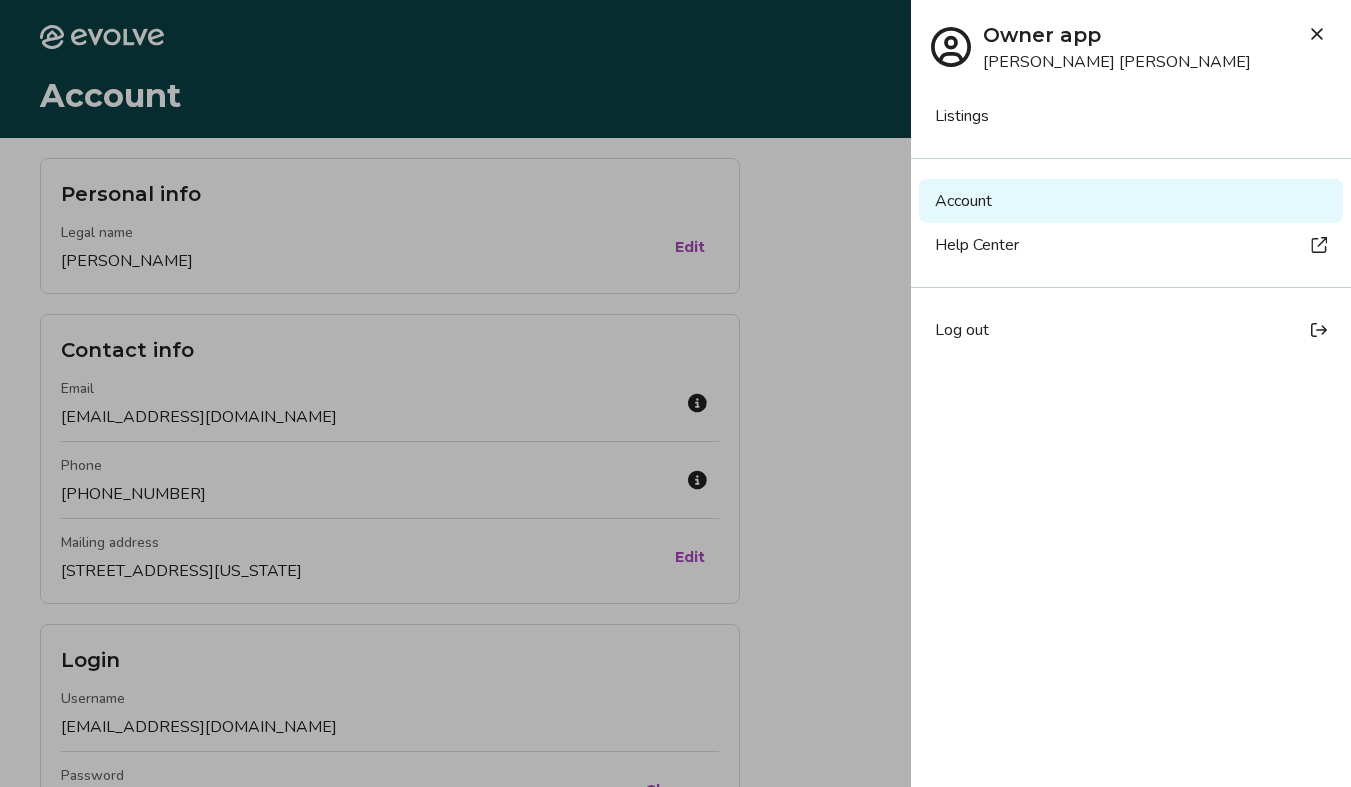 click on "Log out" at bounding box center (1131, 330) 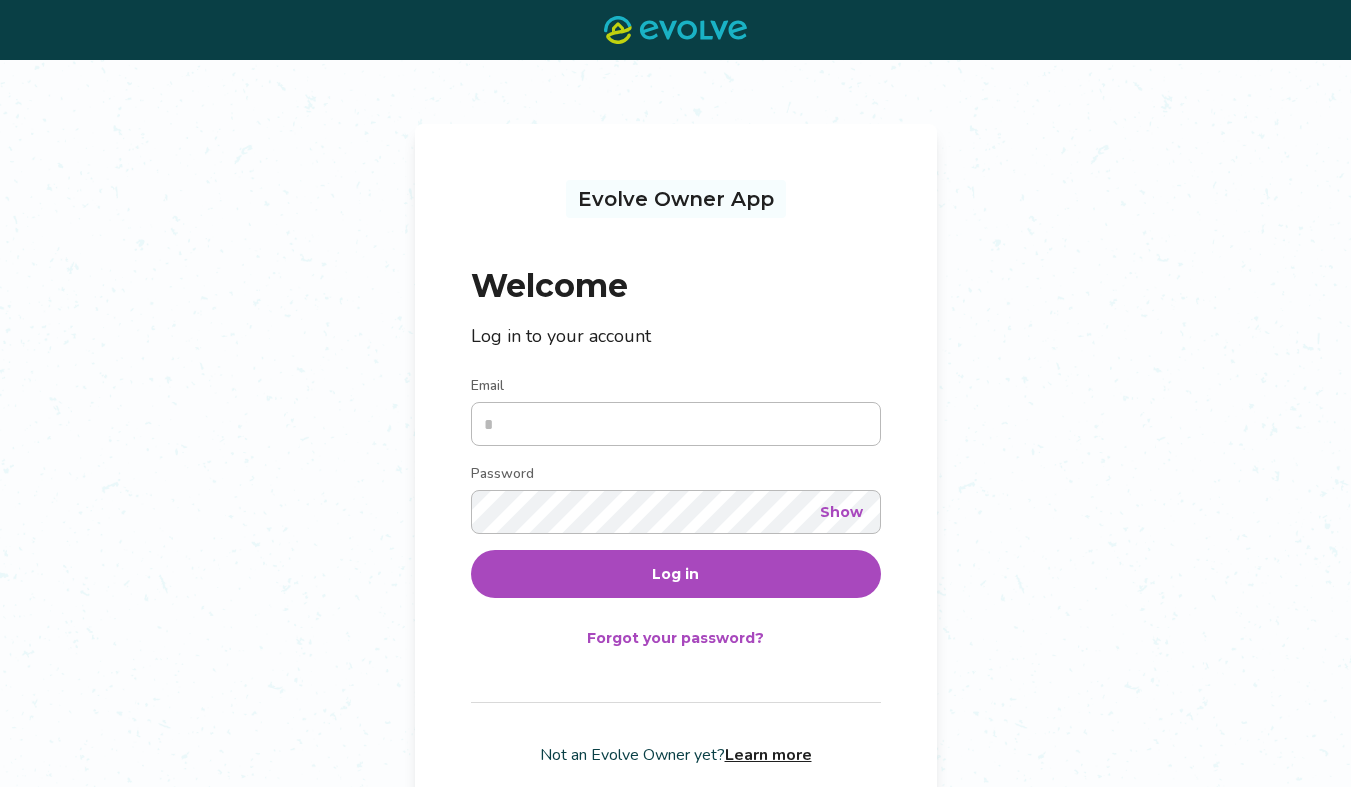 scroll, scrollTop: 0, scrollLeft: 0, axis: both 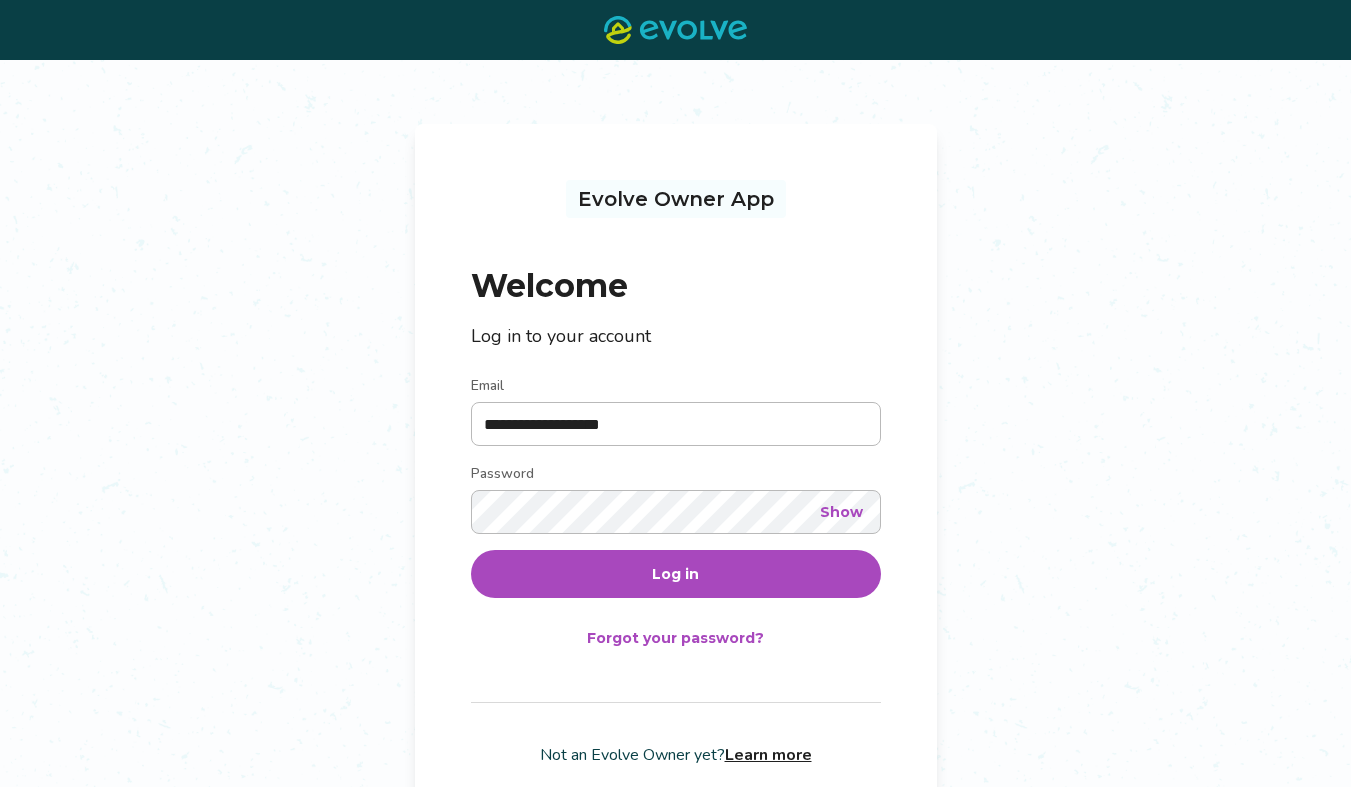 click on "Log in" at bounding box center (676, 574) 